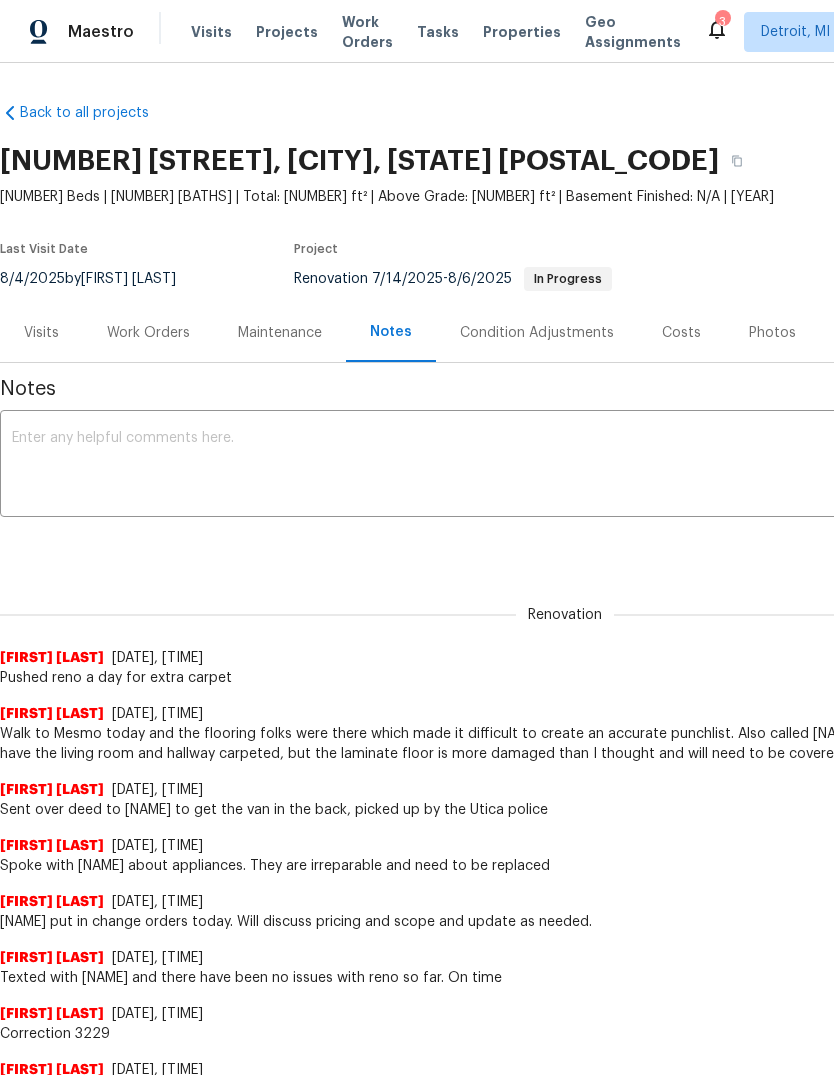 scroll, scrollTop: 841, scrollLeft: 0, axis: vertical 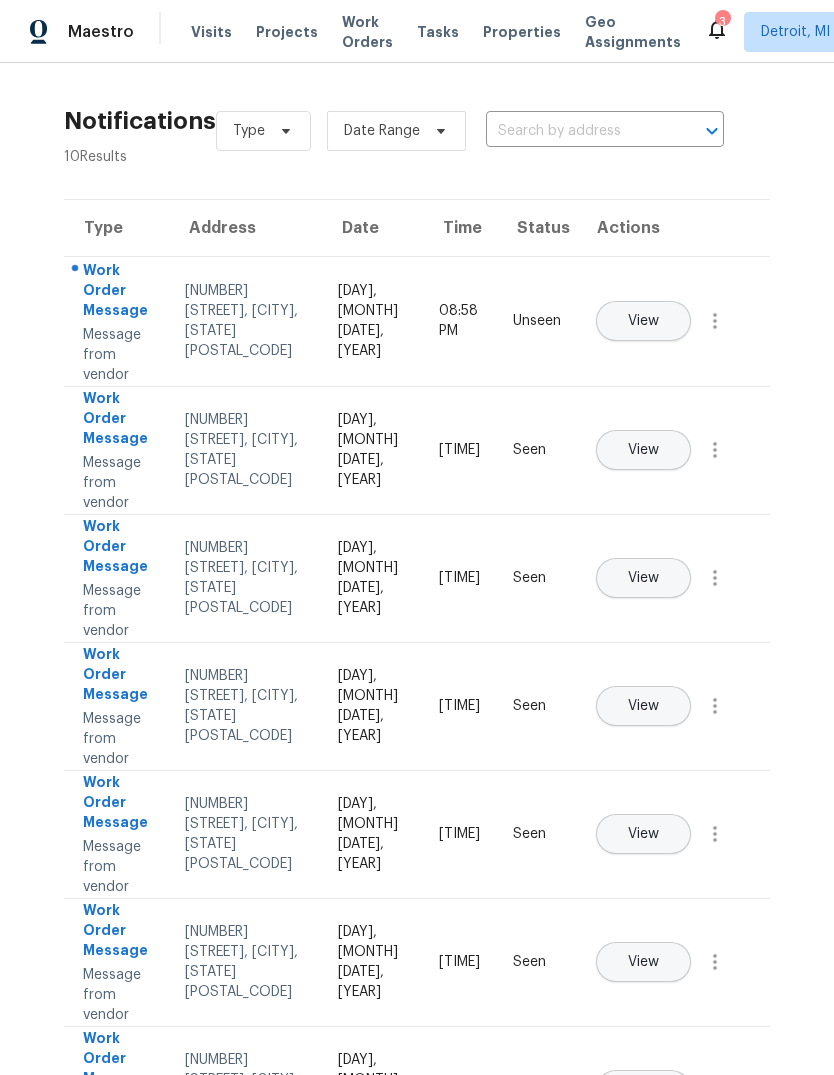 click on "View" at bounding box center [643, 321] 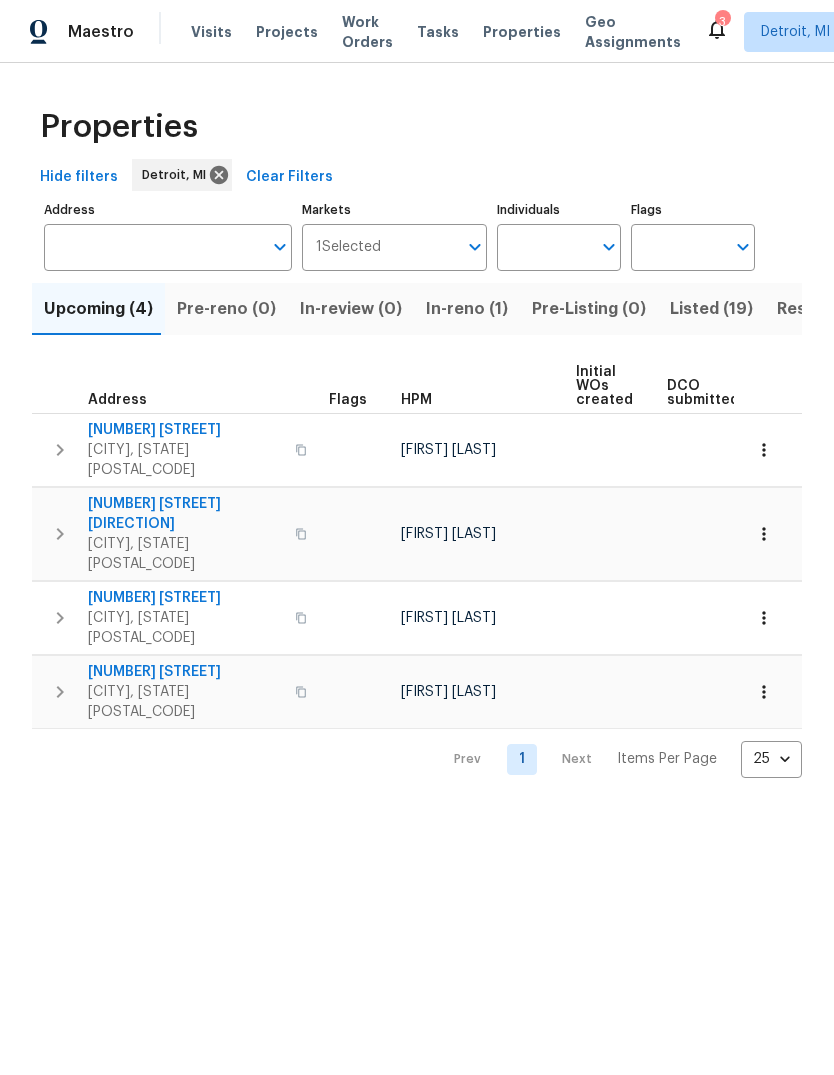 click on "In-reno (1)" at bounding box center [467, 309] 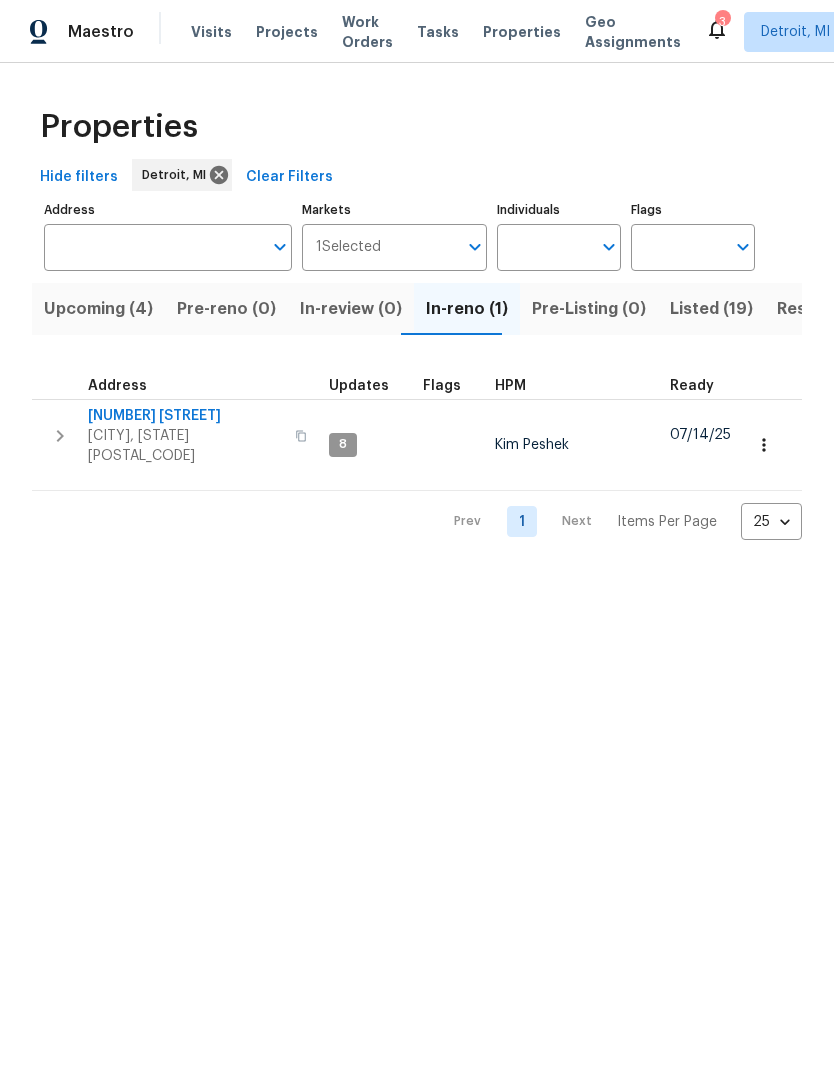 click on "Listed (19)" at bounding box center (711, 309) 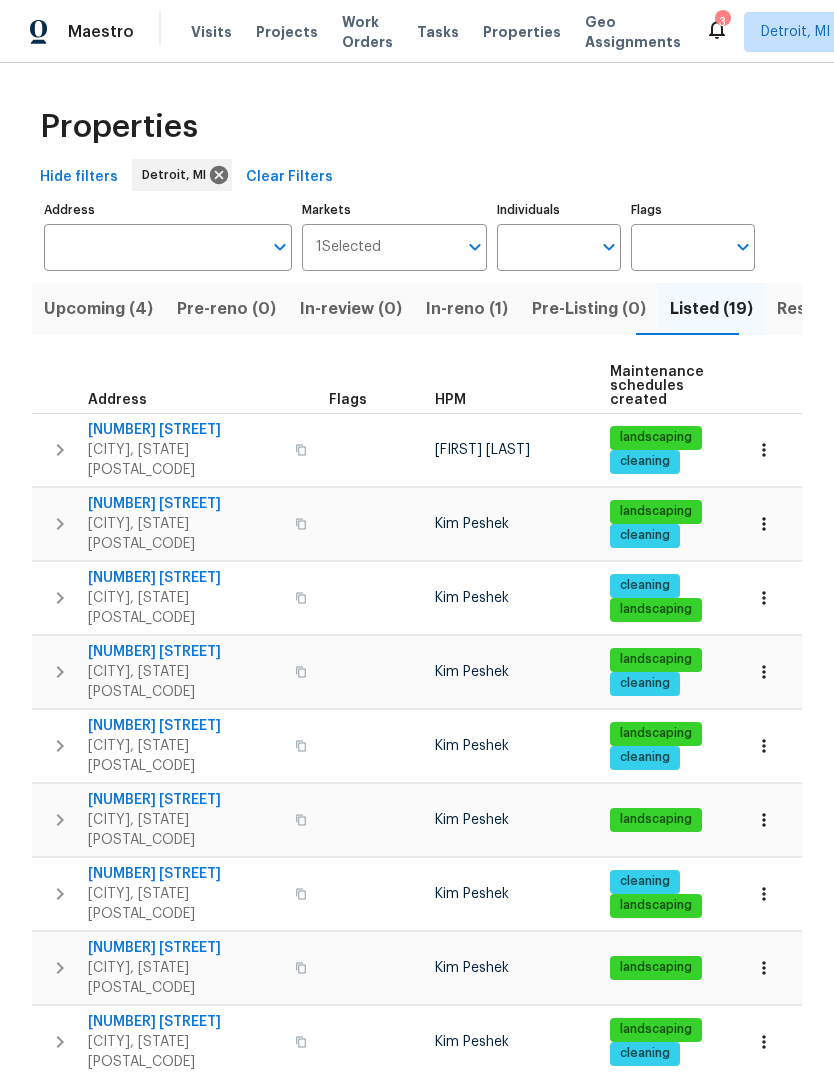 scroll, scrollTop: 0, scrollLeft: 0, axis: both 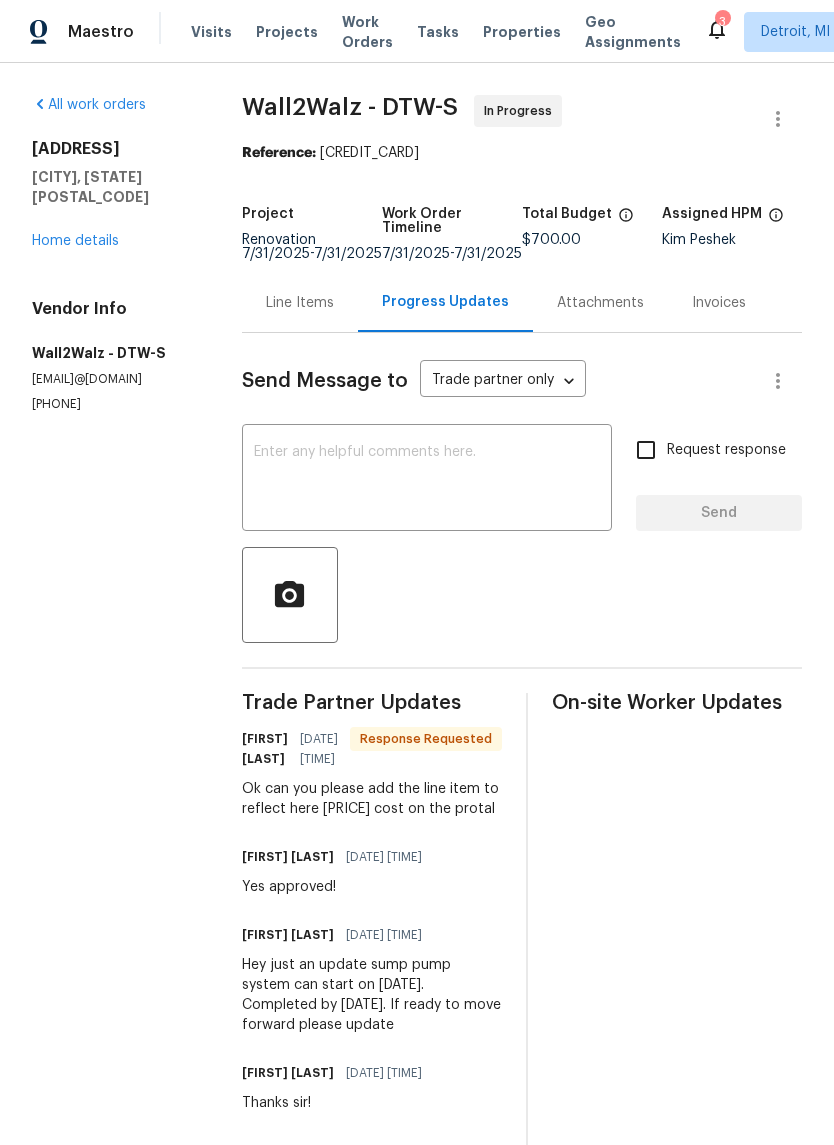 click at bounding box center [427, 480] 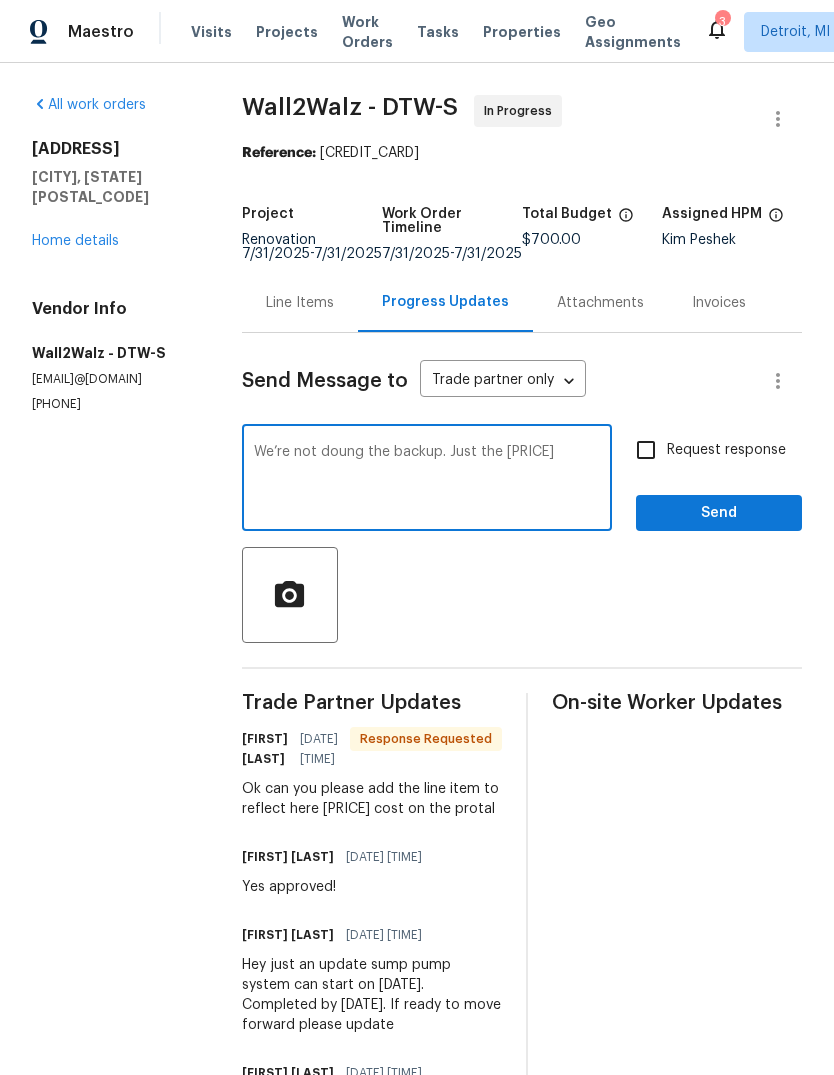 click on "We’re not doung the backup. Just the [PRICE]" at bounding box center (427, 480) 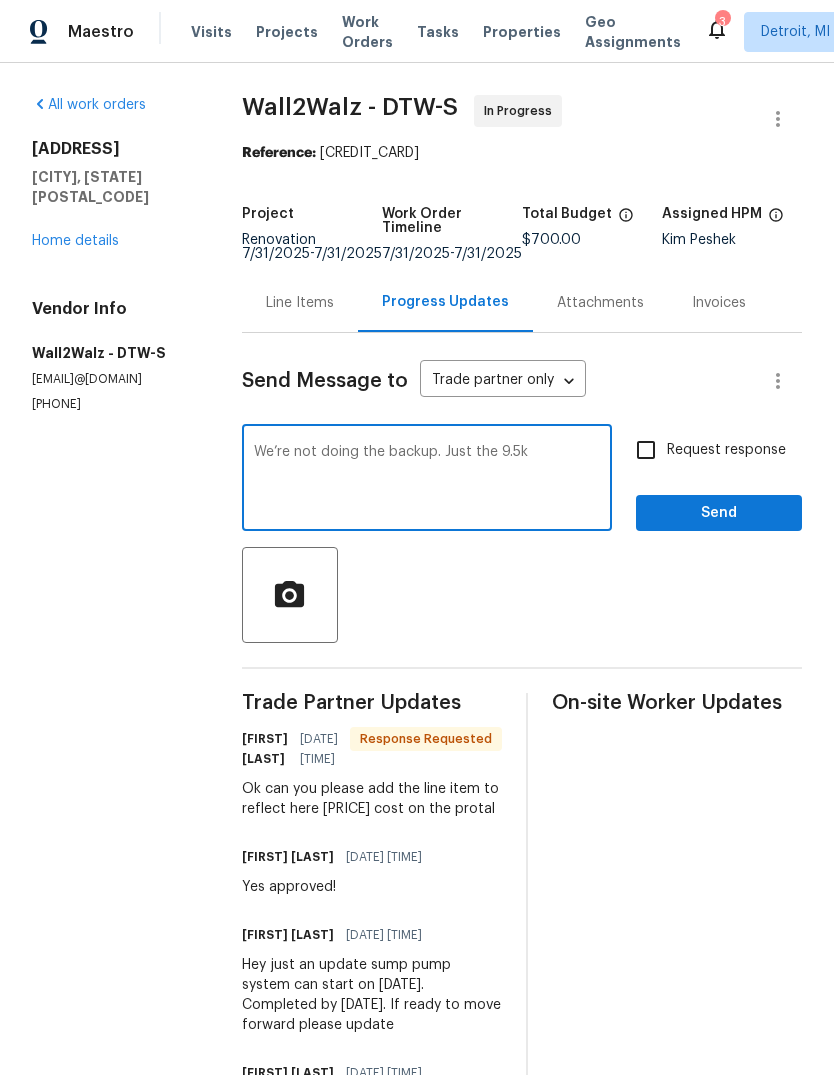 click on "We’re not doing the backup. Just the 9.5k" at bounding box center (427, 480) 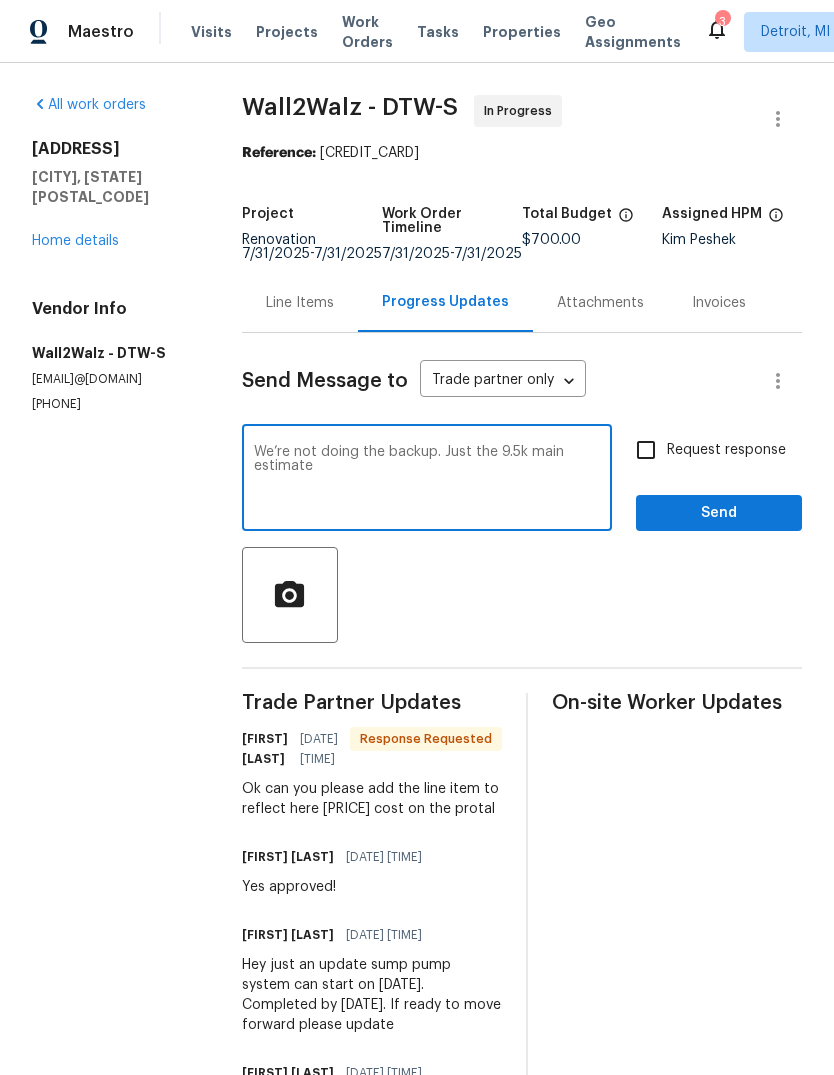 type on "We’re not doing the backup. Just the 9.5k main estimate" 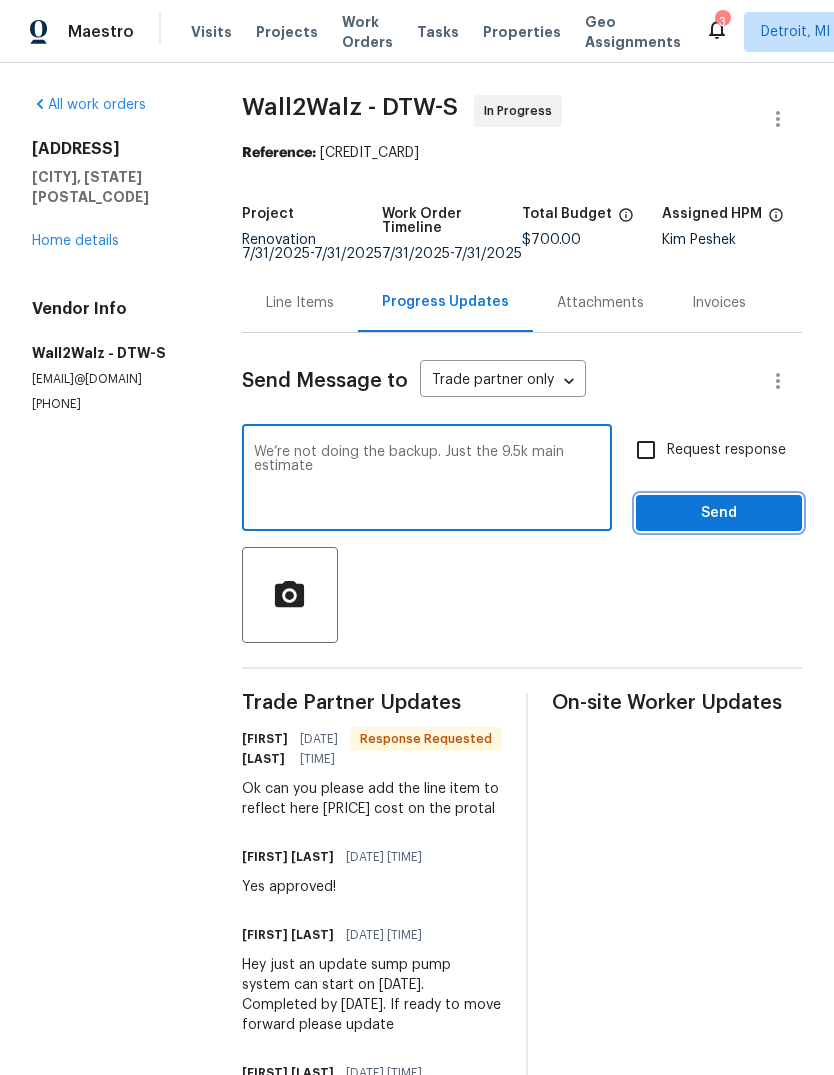 click on "Send" at bounding box center (719, 513) 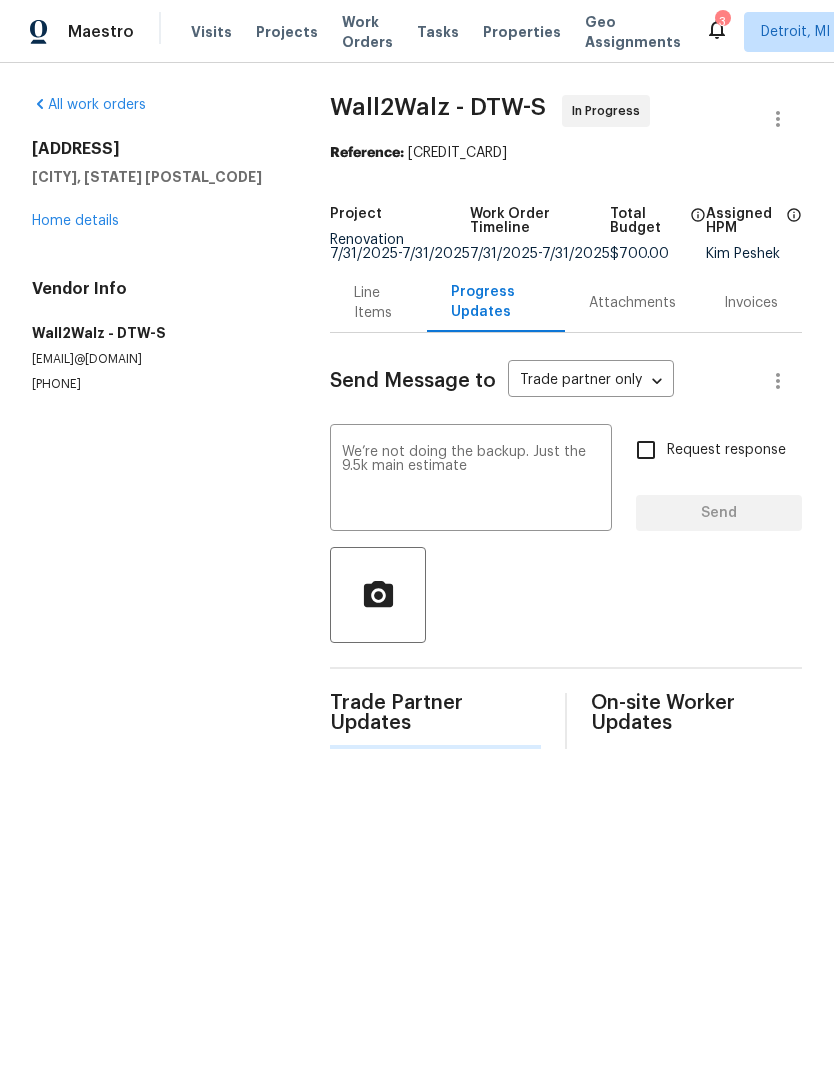 type 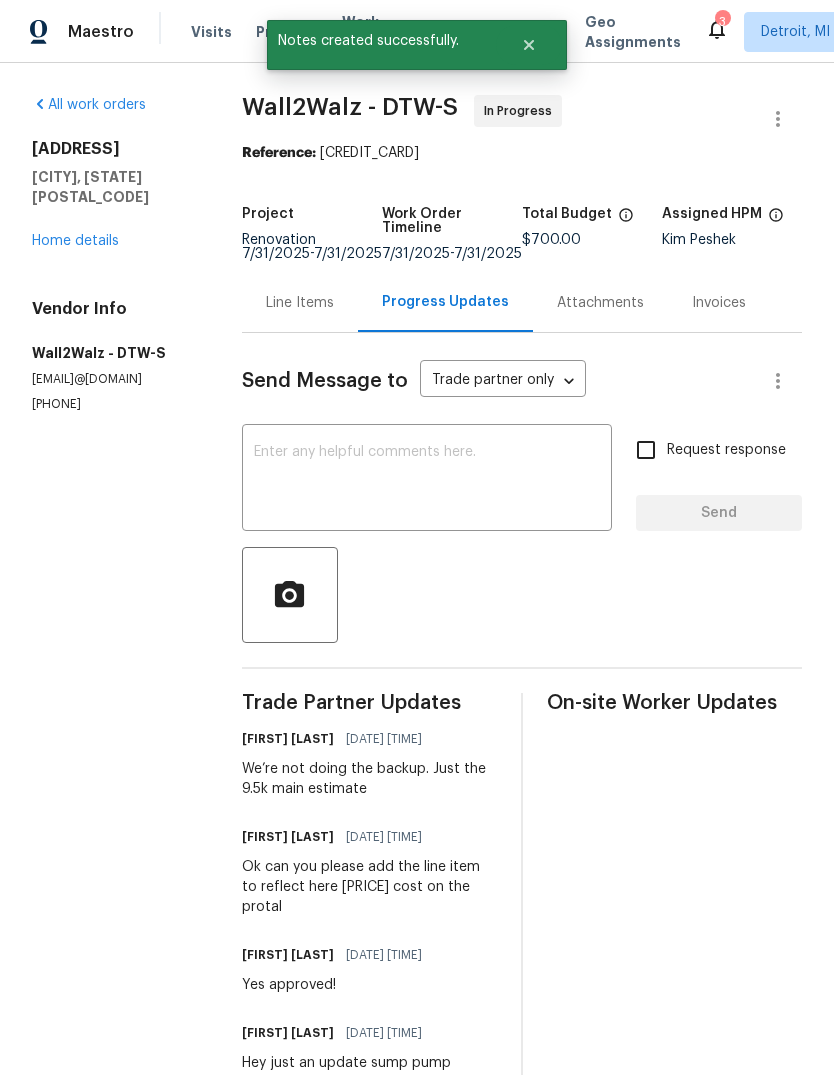 click on "Home details" at bounding box center [75, 241] 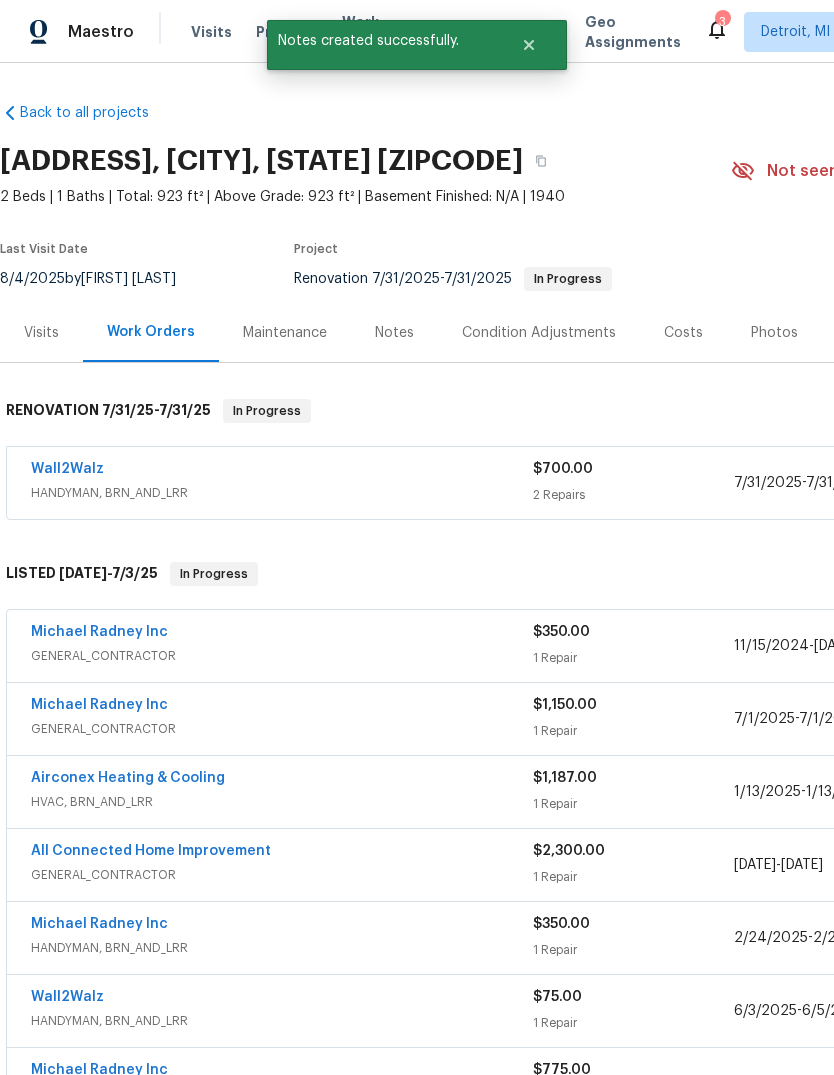 scroll, scrollTop: 0, scrollLeft: 0, axis: both 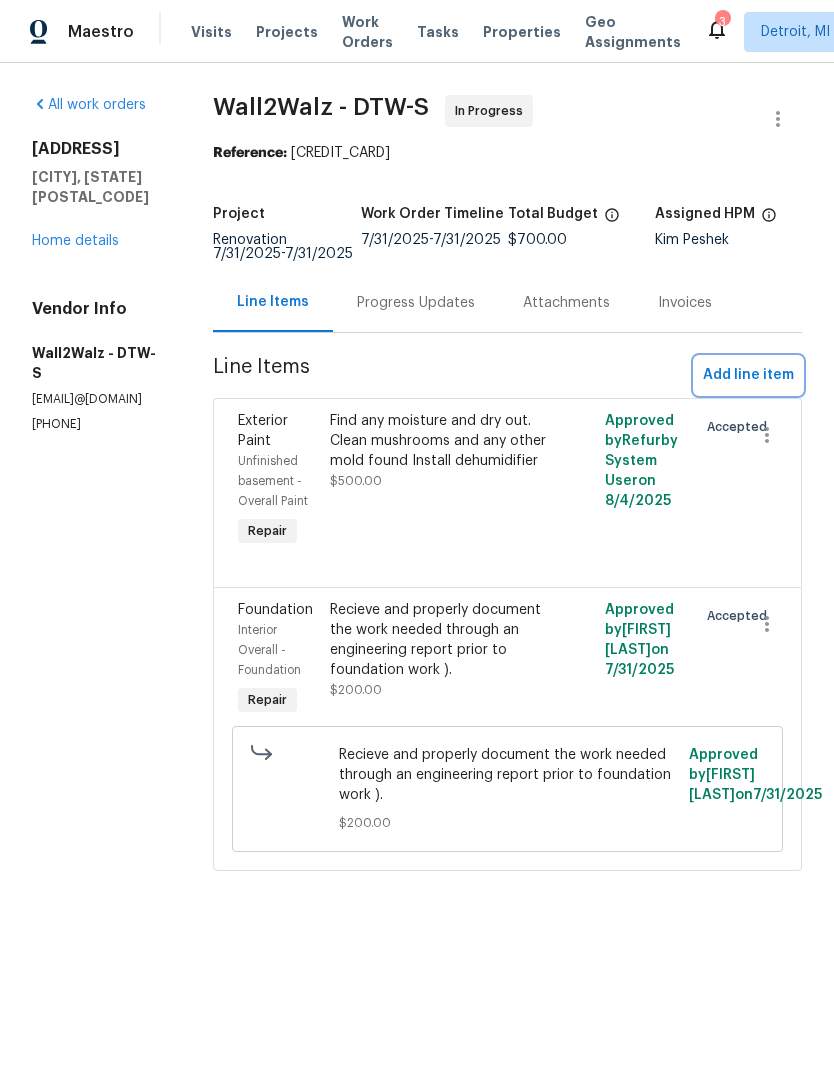 click on "Add line item" at bounding box center (748, 375) 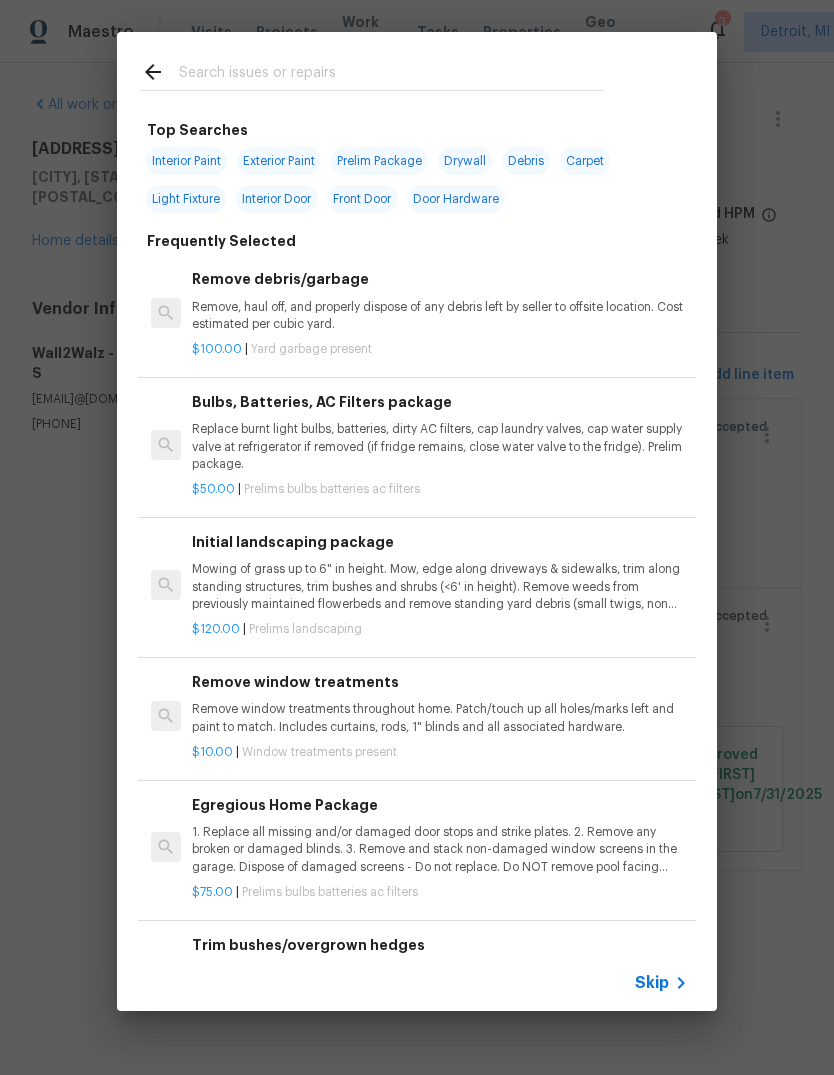 click at bounding box center [391, 75] 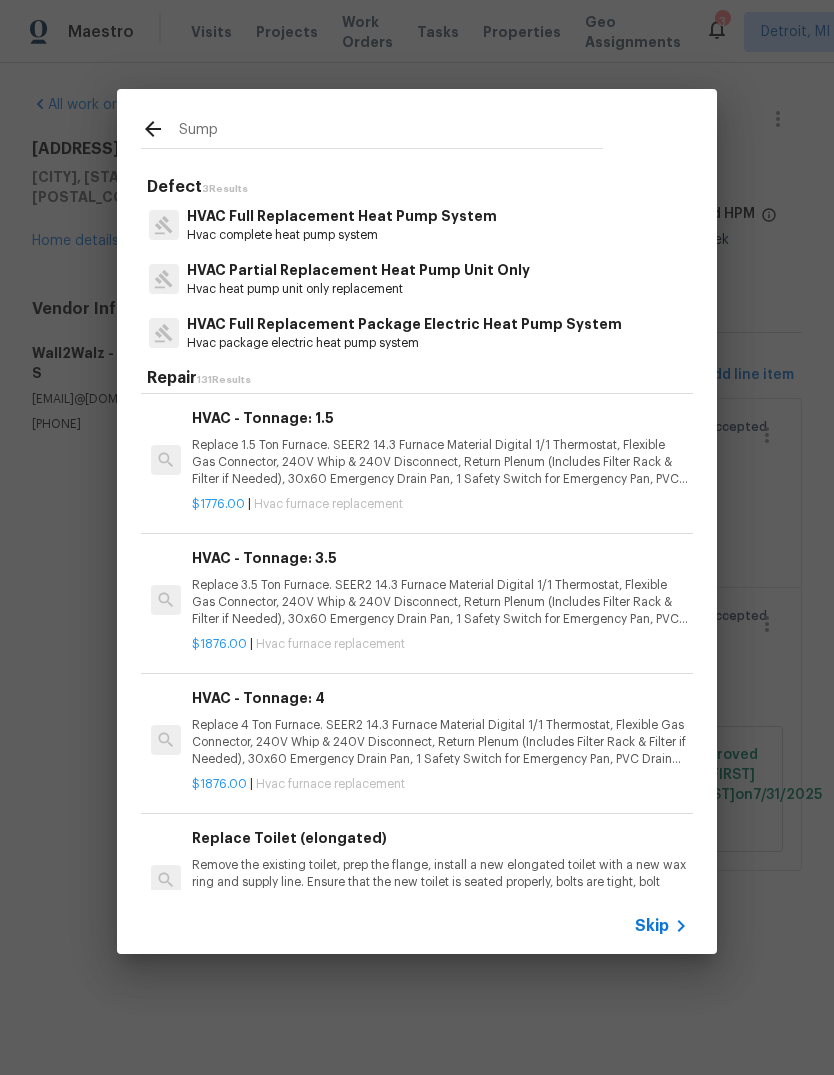 scroll, scrollTop: 12292, scrollLeft: -2, axis: both 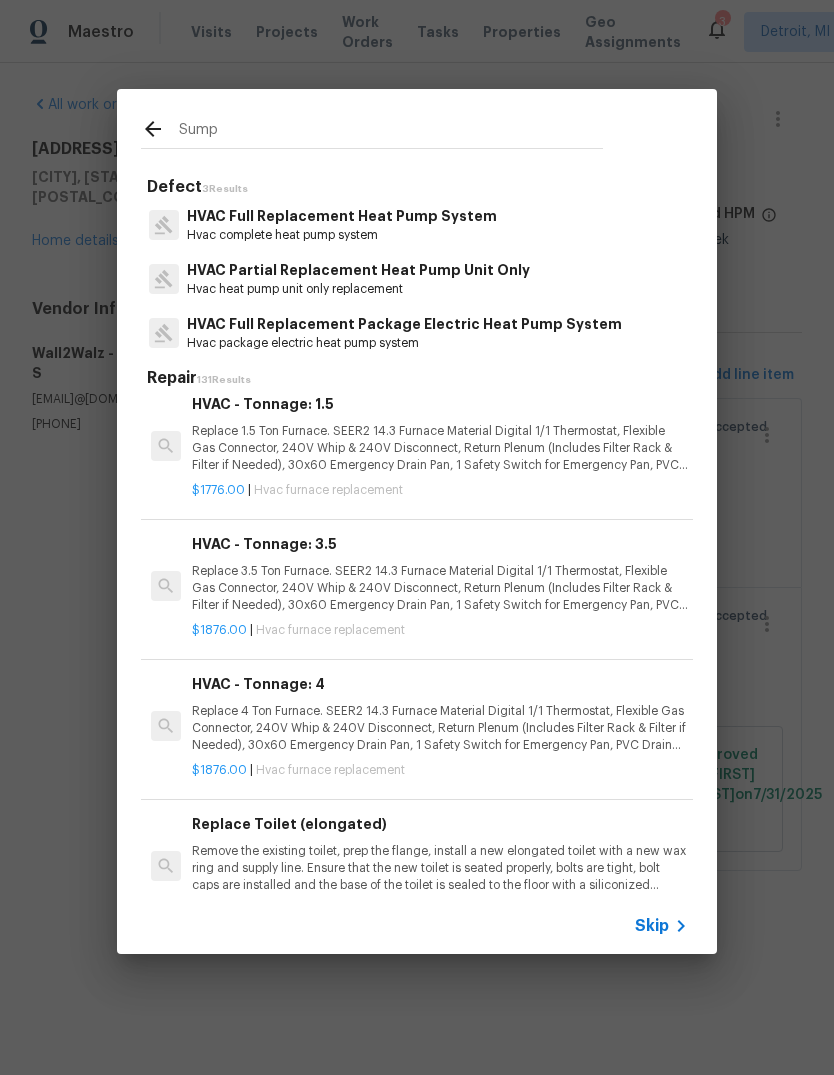 click on "Sump" at bounding box center [391, 132] 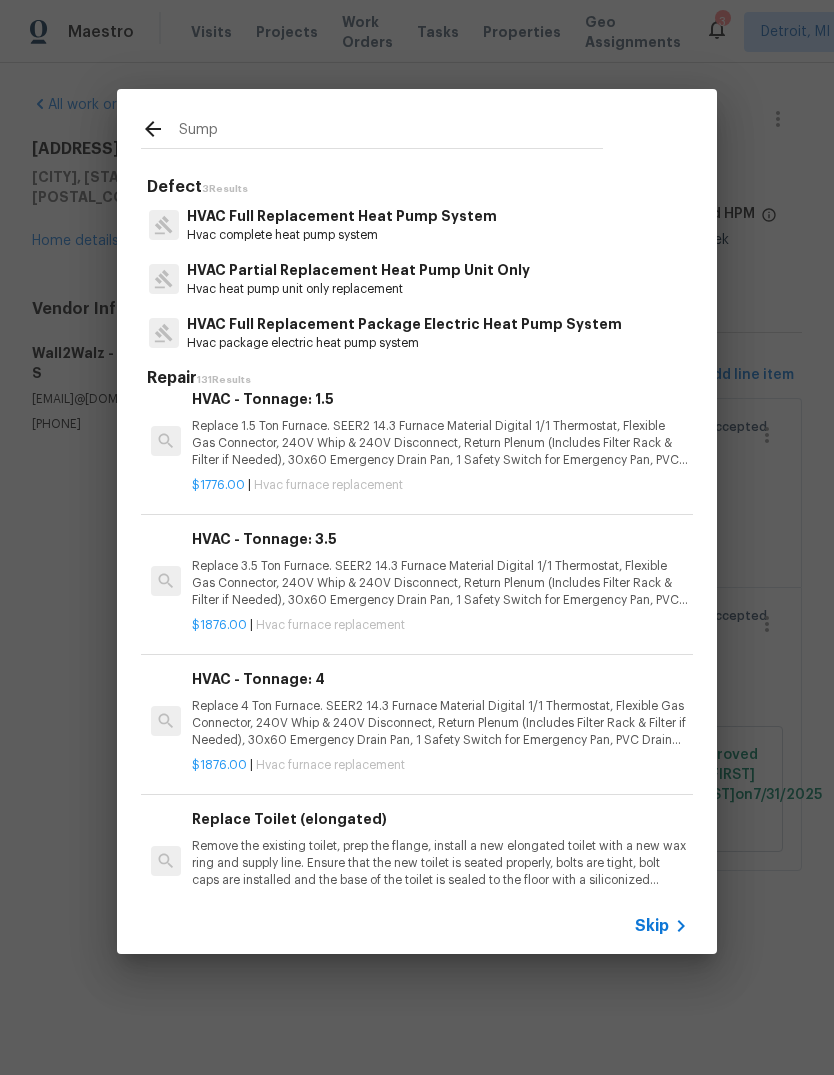scroll, scrollTop: 12309, scrollLeft: 0, axis: vertical 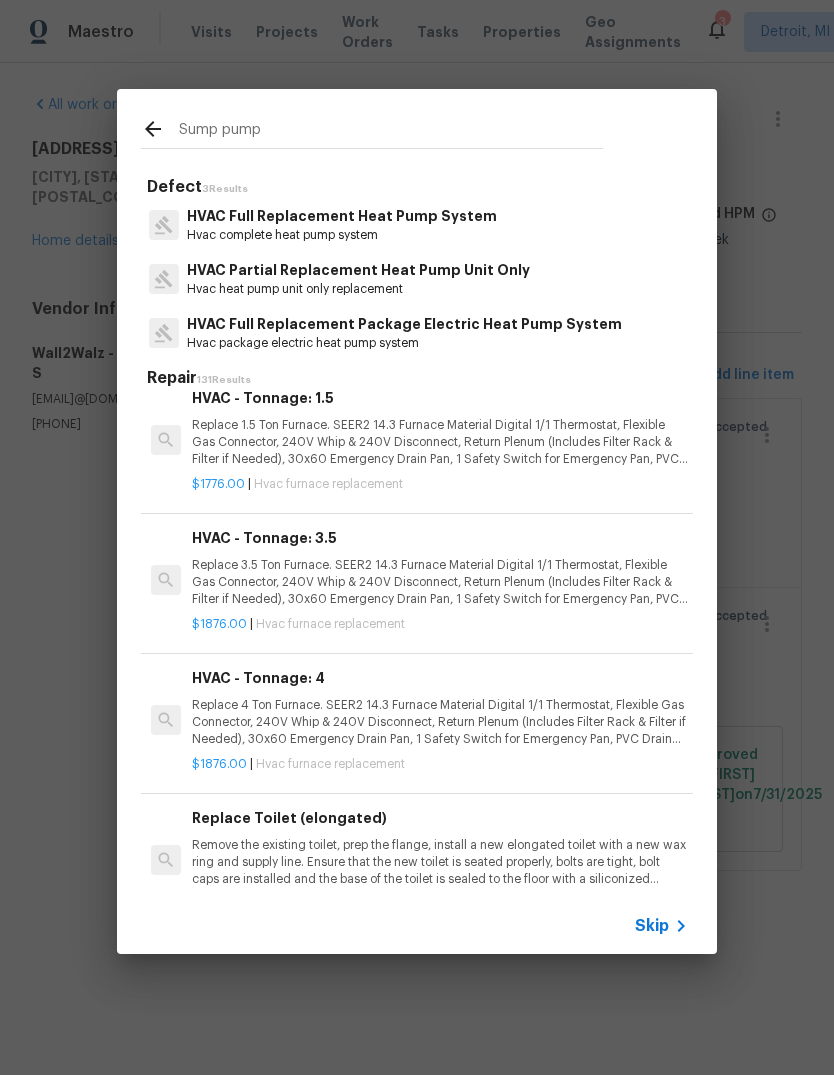 type on "Sump pump" 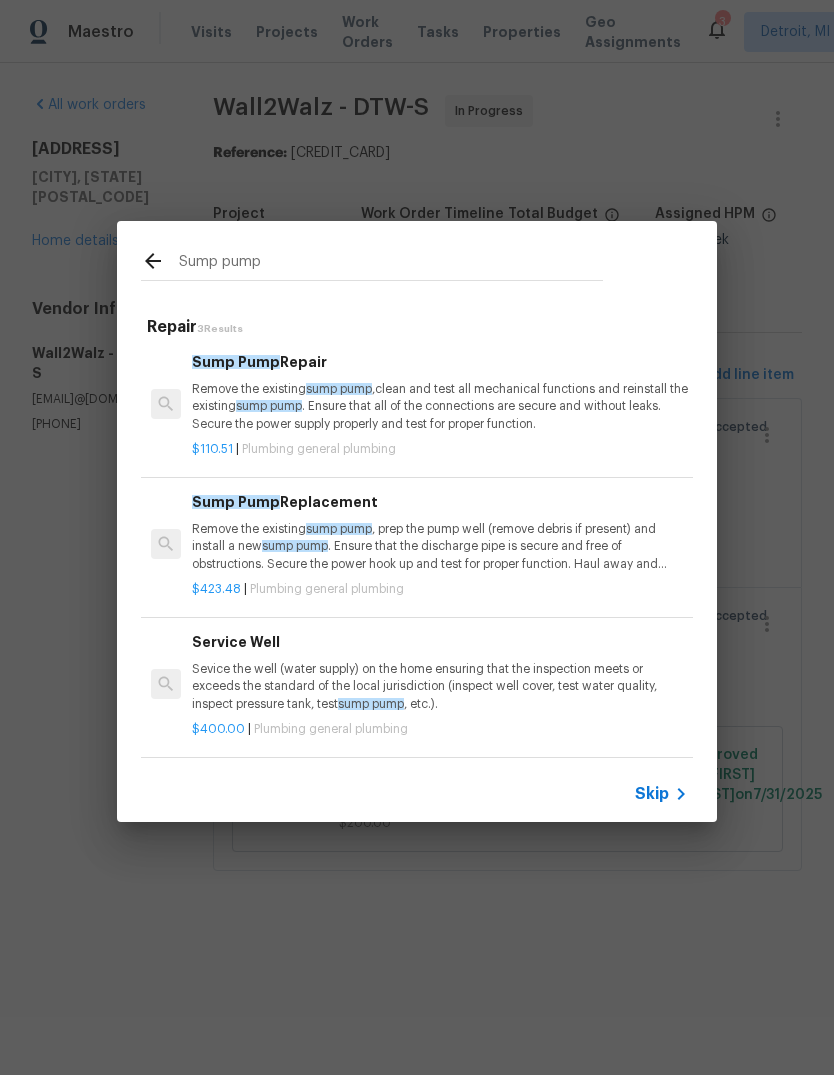 scroll, scrollTop: 3, scrollLeft: 0, axis: vertical 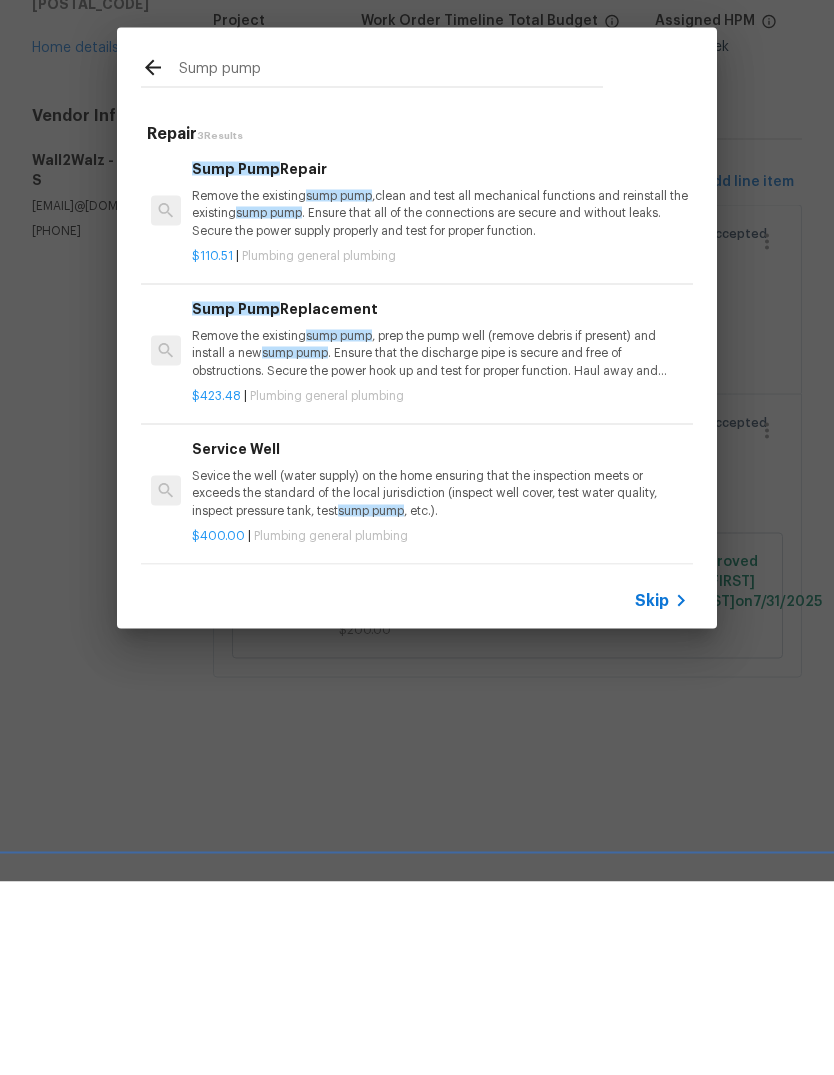 click on "Remove the existing  sump pump , prep the pump well (remove debris if present) and install a new  sump pump . Ensure that the discharge pipe is secure and free of obstructions. Secure the power hook up and test for proper function. Haul away and dispose of all debris properly." at bounding box center (440, 546) 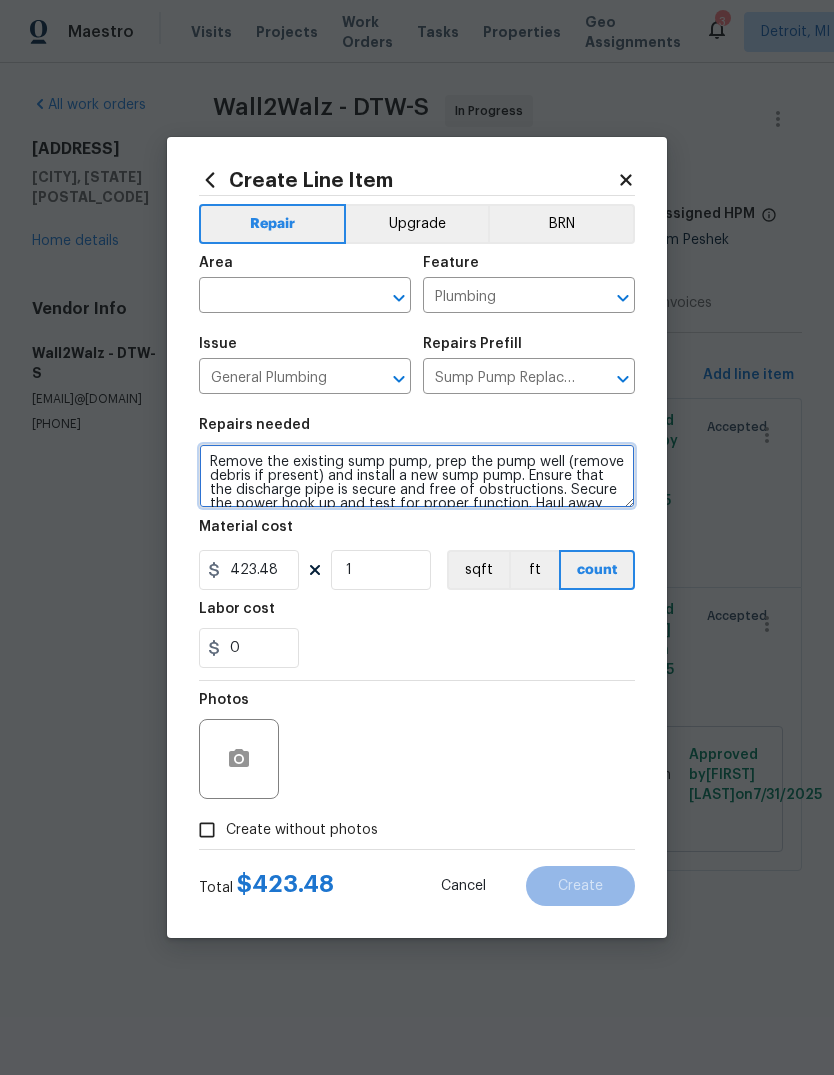 click on "Remove the existing sump pump, prep the pump well (remove debris if present) and install a new sump pump. Ensure that the discharge pipe is secure and free of obstructions. Secure the power hook up and test for proper function. Haul away and dispose of all debris properly." at bounding box center [417, 476] 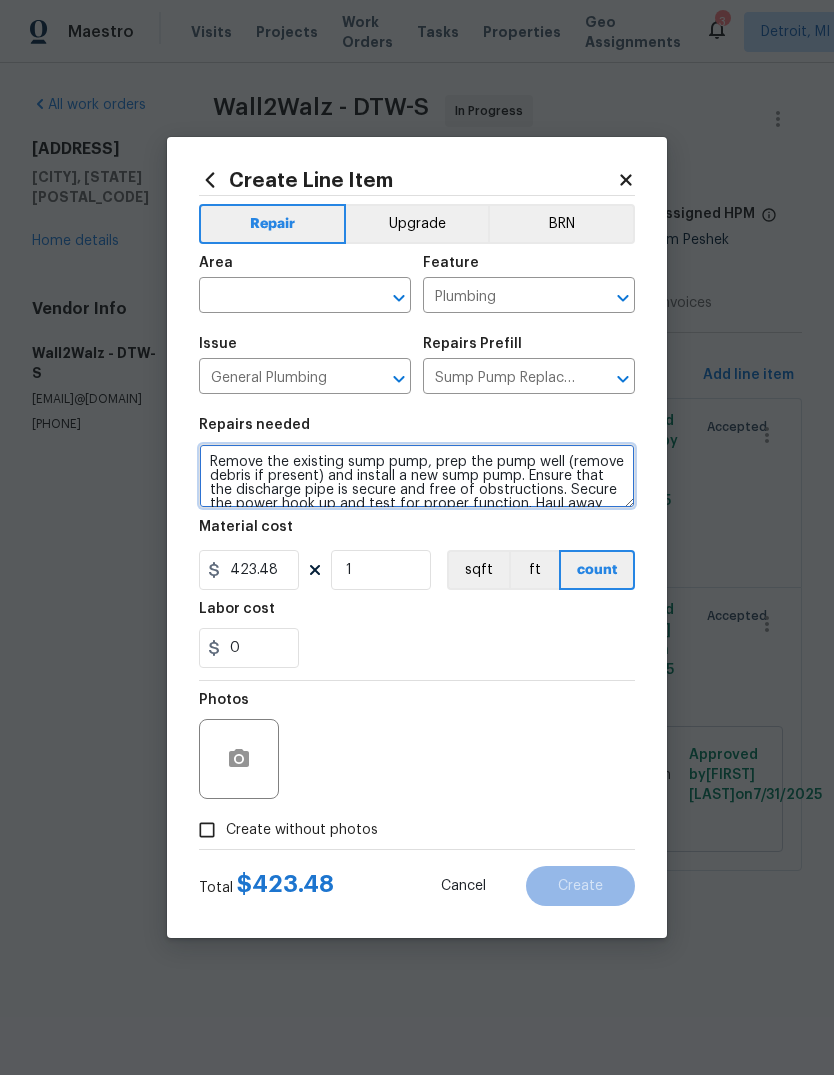 click on "Remove the existing sump pump, prep the pump well (remove debris if present) and install a new sump pump. Ensure that the discharge pipe is secure and free of obstructions. Secure the power hook up and test for proper function. Haul away and dispose of all debris properly." at bounding box center (417, 476) 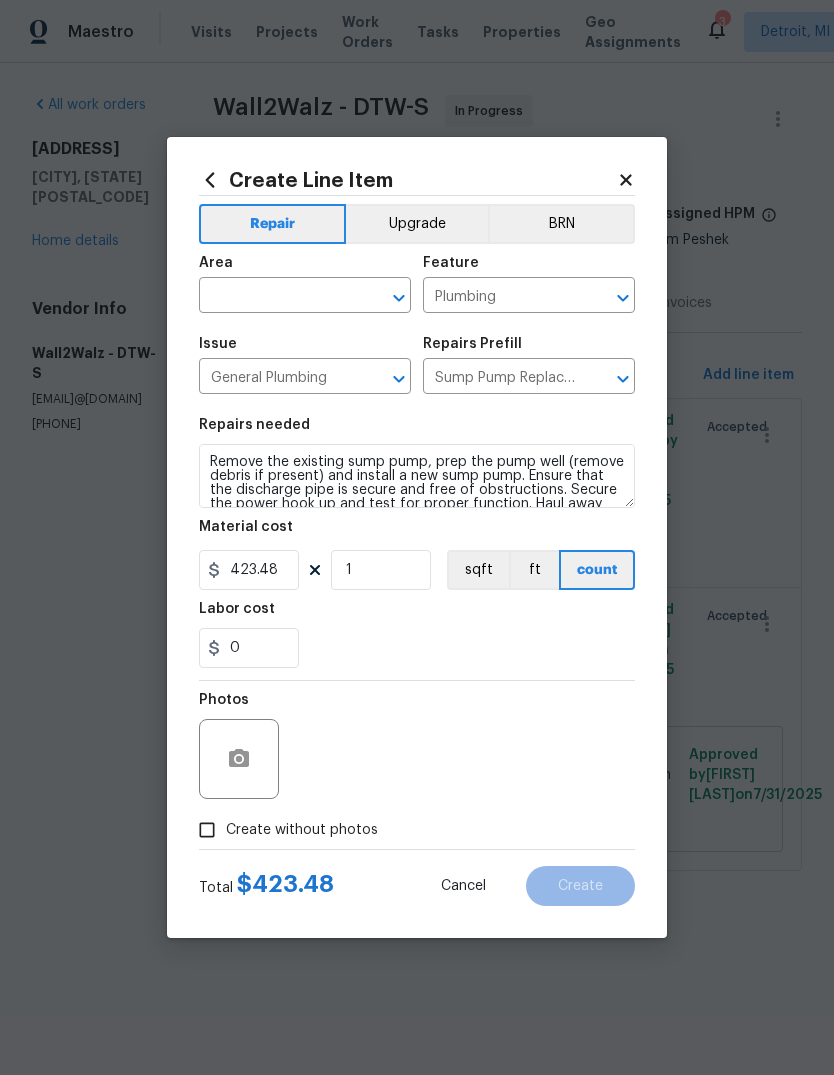 click on "Repairs needed" at bounding box center (417, 431) 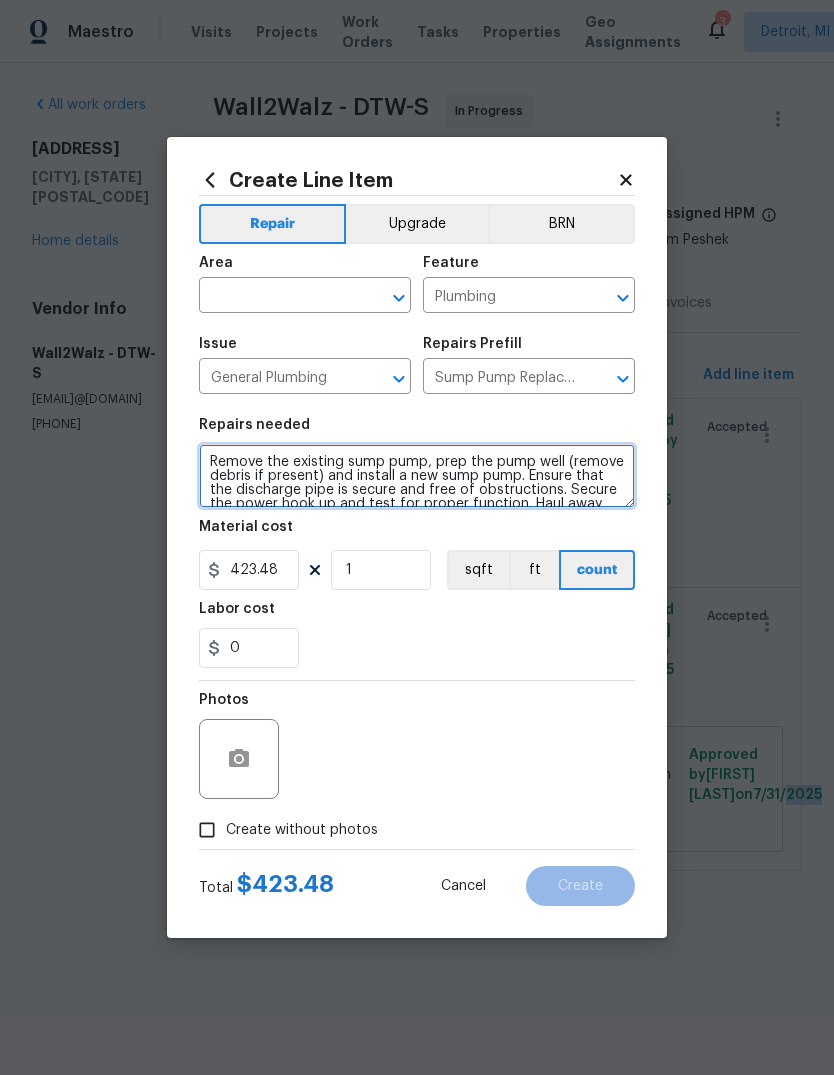 click on "Remove the existing sump pump, prep the pump well (remove debris if present) and install a new sump pump. Ensure that the discharge pipe is secure and free of obstructions. Secure the power hook up and test for proper function. Haul away and dispose of all debris properly." at bounding box center [417, 476] 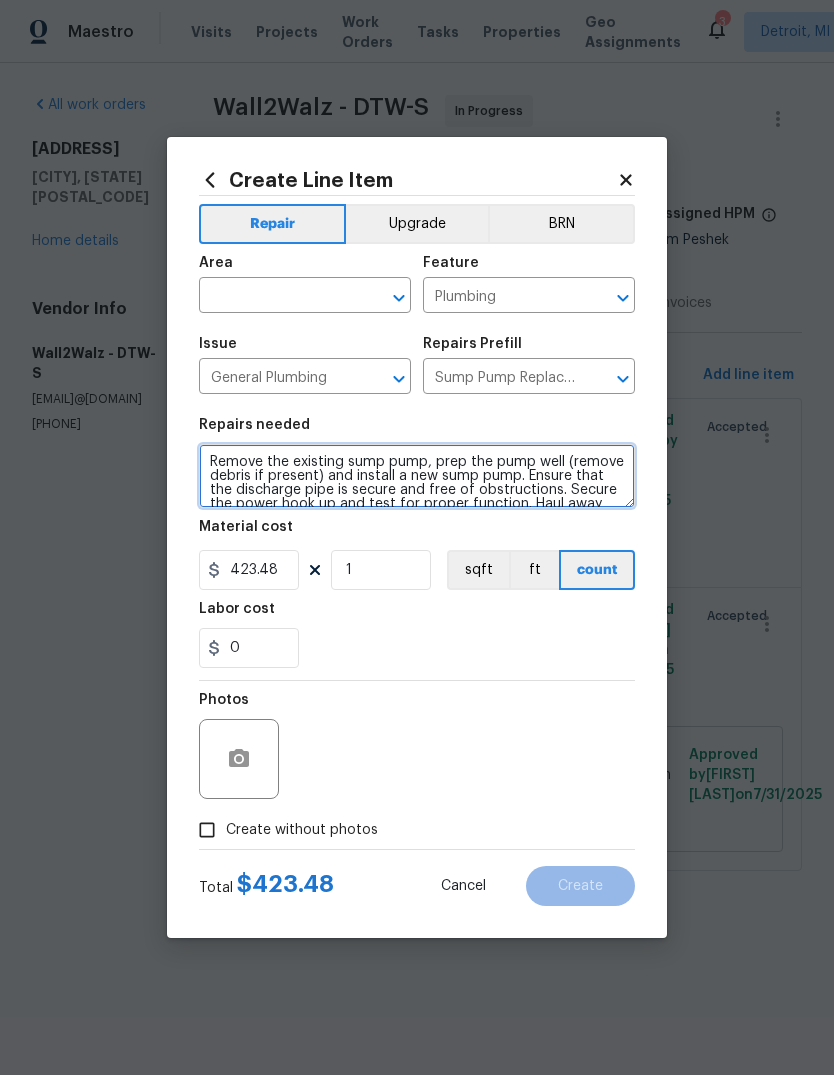 click on "Remove the existing sump pump, prep the pump well (remove debris if present) and install a new sump pump. Ensure that the discharge pipe is secure and free of obstructions. Secure the power hook up and test for proper function. Haul away and dispose of all debris properly." at bounding box center (417, 476) 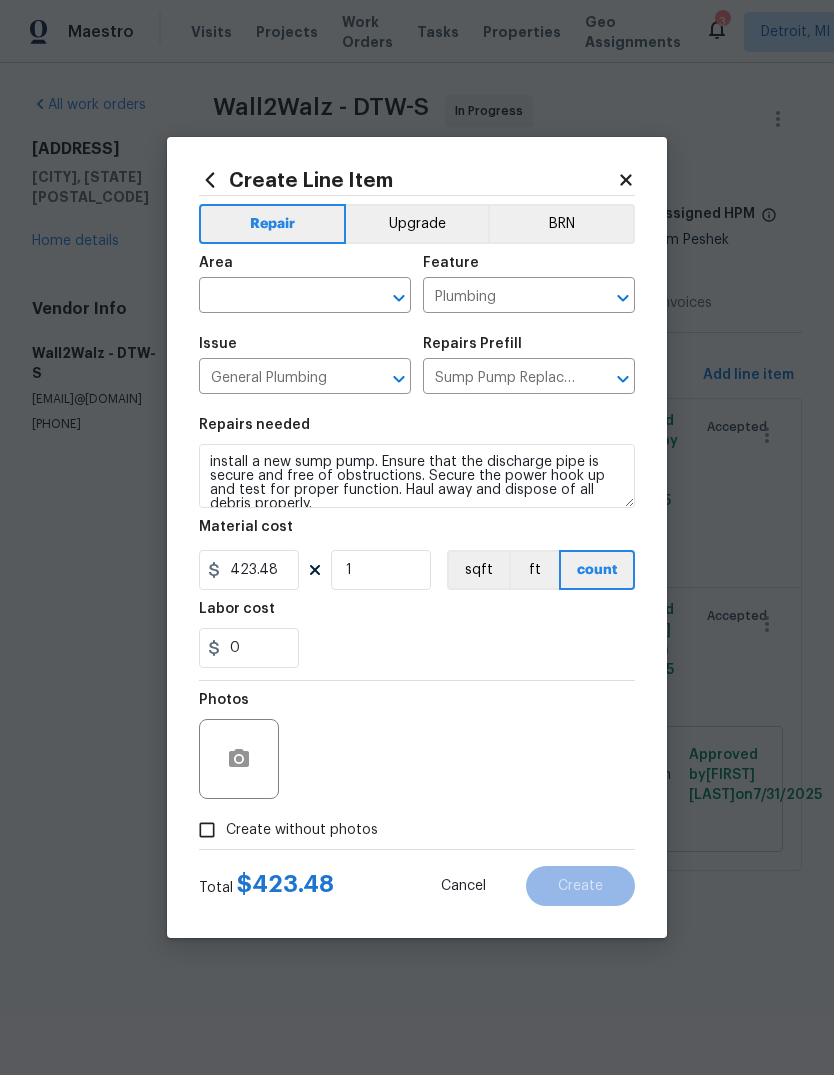 click on "Material cost" at bounding box center [417, 533] 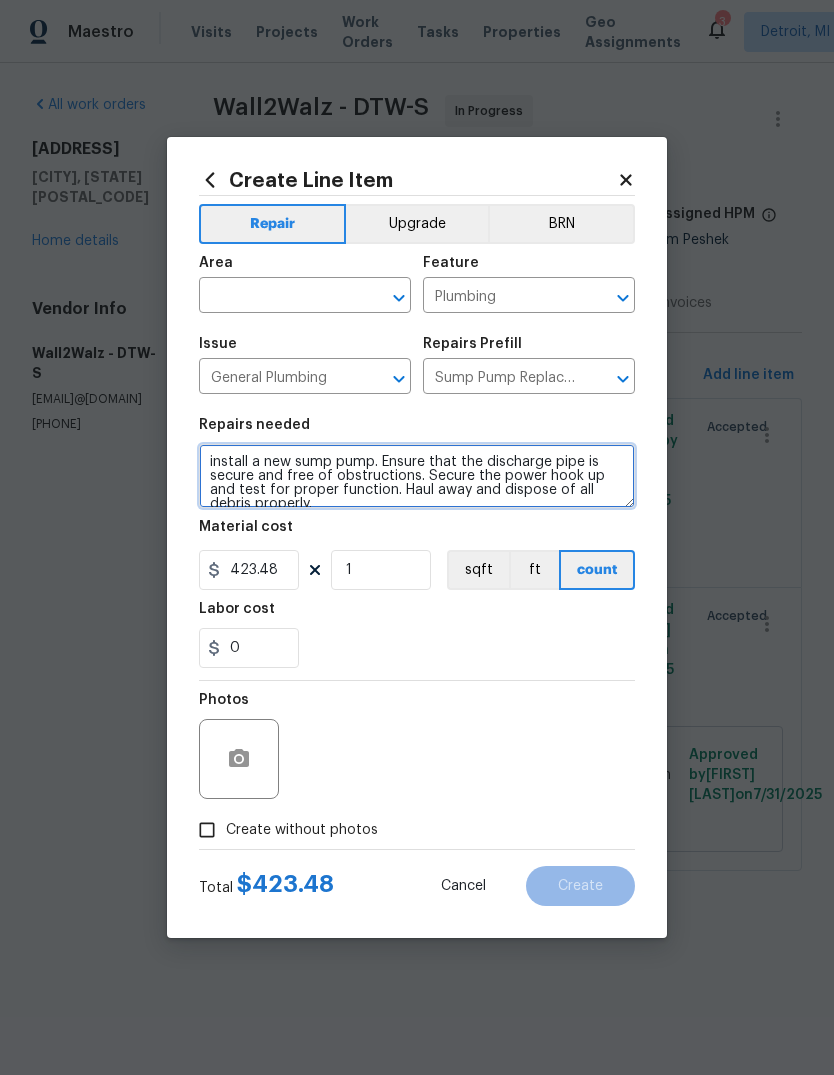 click on "install a new sump pump. Ensure that the discharge pipe is secure and free of obstructions. Secure the power hook up and test for proper function. Haul away and dispose of all debris properly." at bounding box center (417, 476) 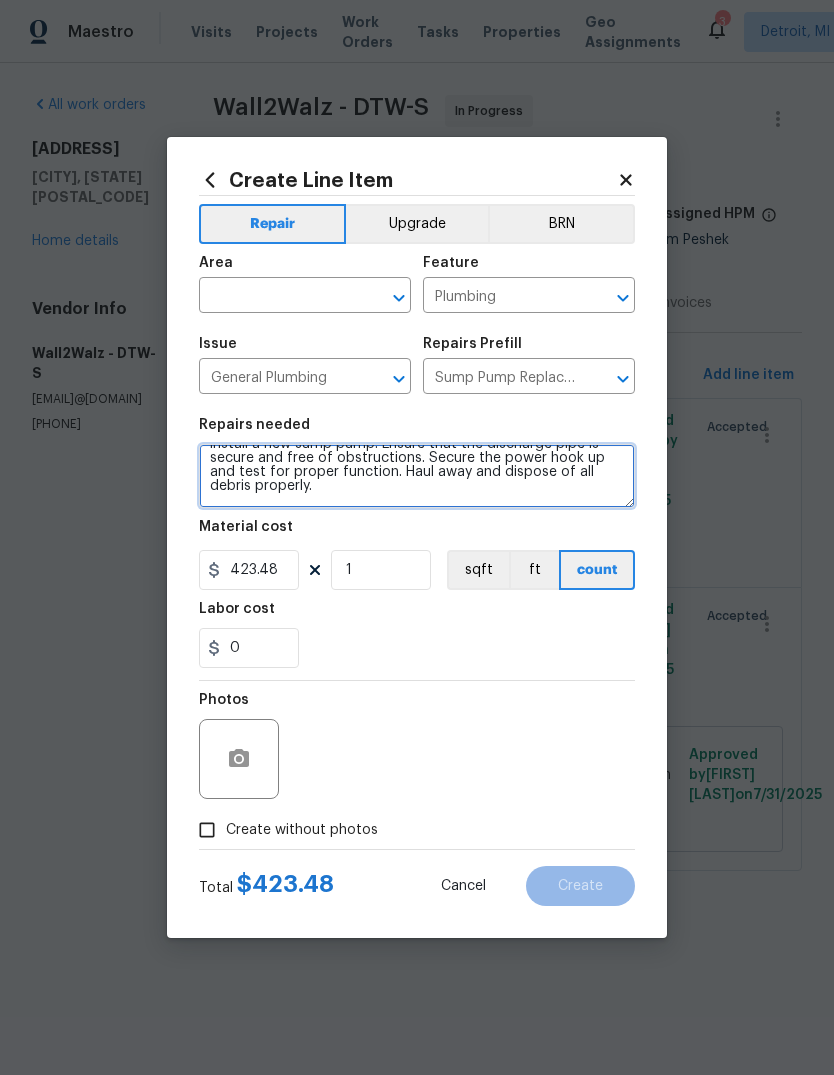 scroll, scrollTop: 42, scrollLeft: 0, axis: vertical 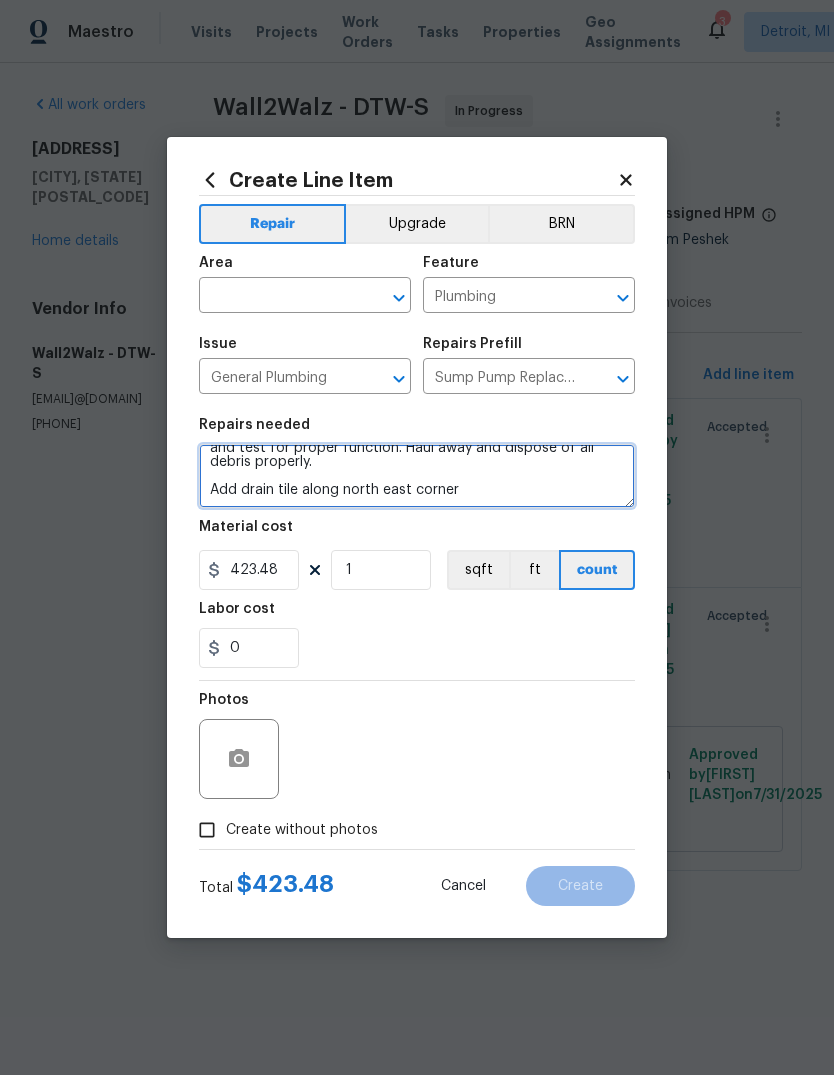 click on "install a new sump pump. Ensure that the discharge pipe is secure and free of obstructions. Secure the power hook up and test for proper function. Haul away and dispose of all debris properly.
Add drain tile along north east corner" at bounding box center [417, 476] 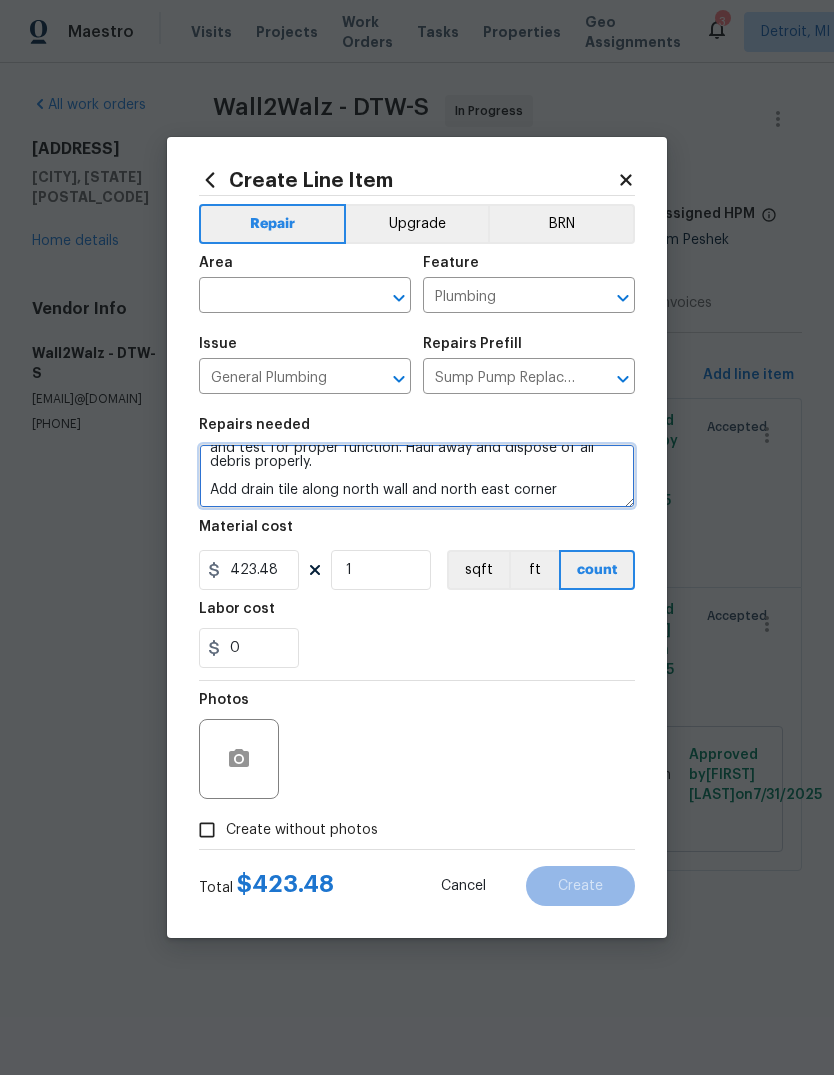 type on "install a new sump pump. Ensure that the discharge pipe is secure and free of obstructions. Secure the power hook up and test for proper function. Haul away and dispose of all debris properly.
Add drain tile along north wall and north east corner" 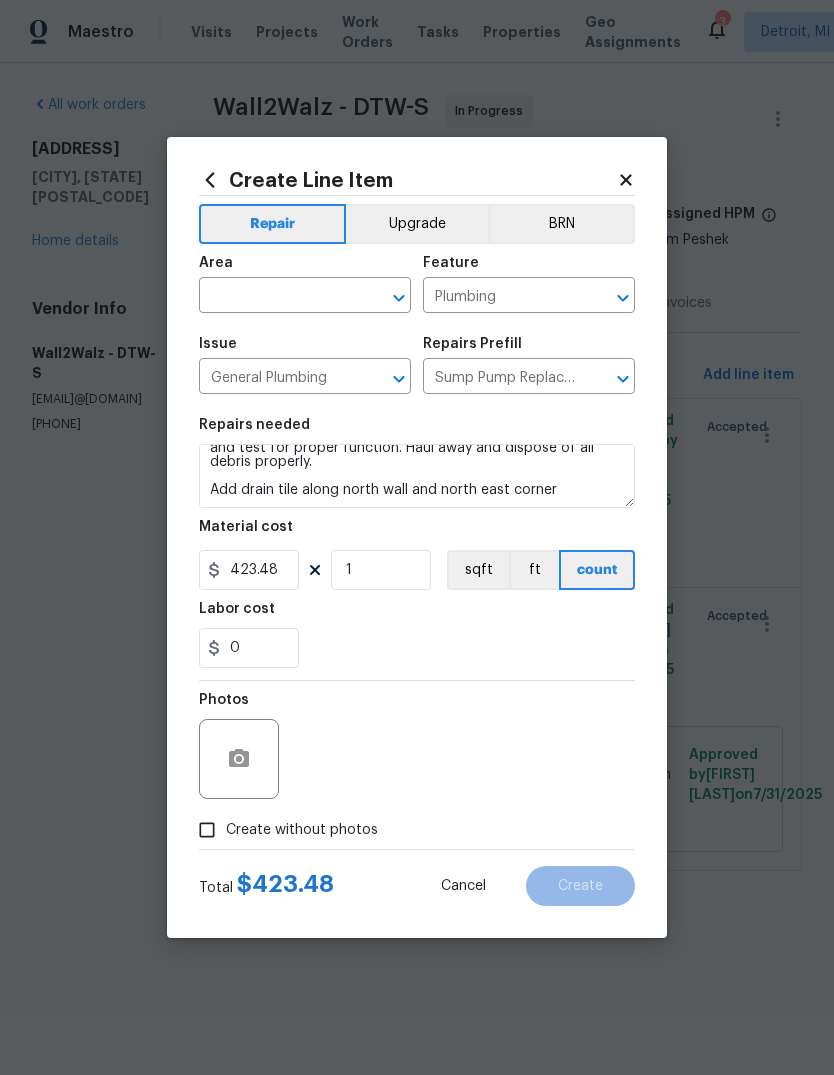 click on "Labor cost" at bounding box center [417, 615] 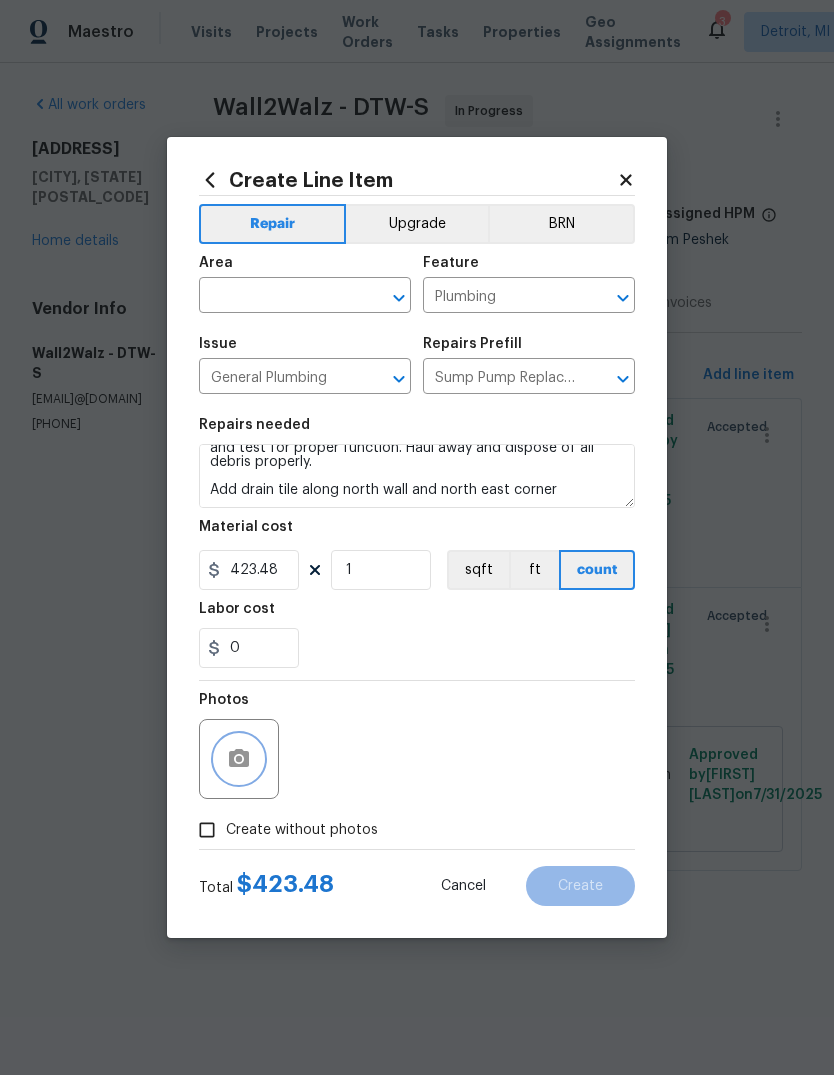 click 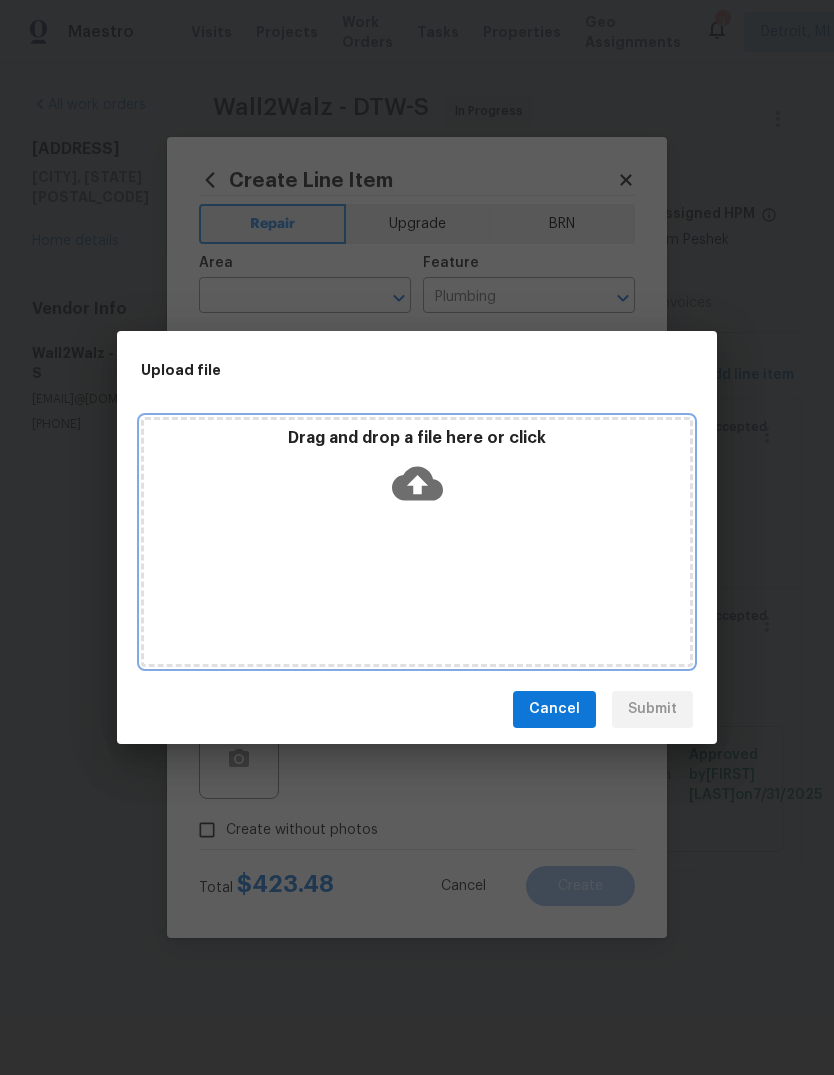 click on "Drag and drop a file here or click" at bounding box center [417, 438] 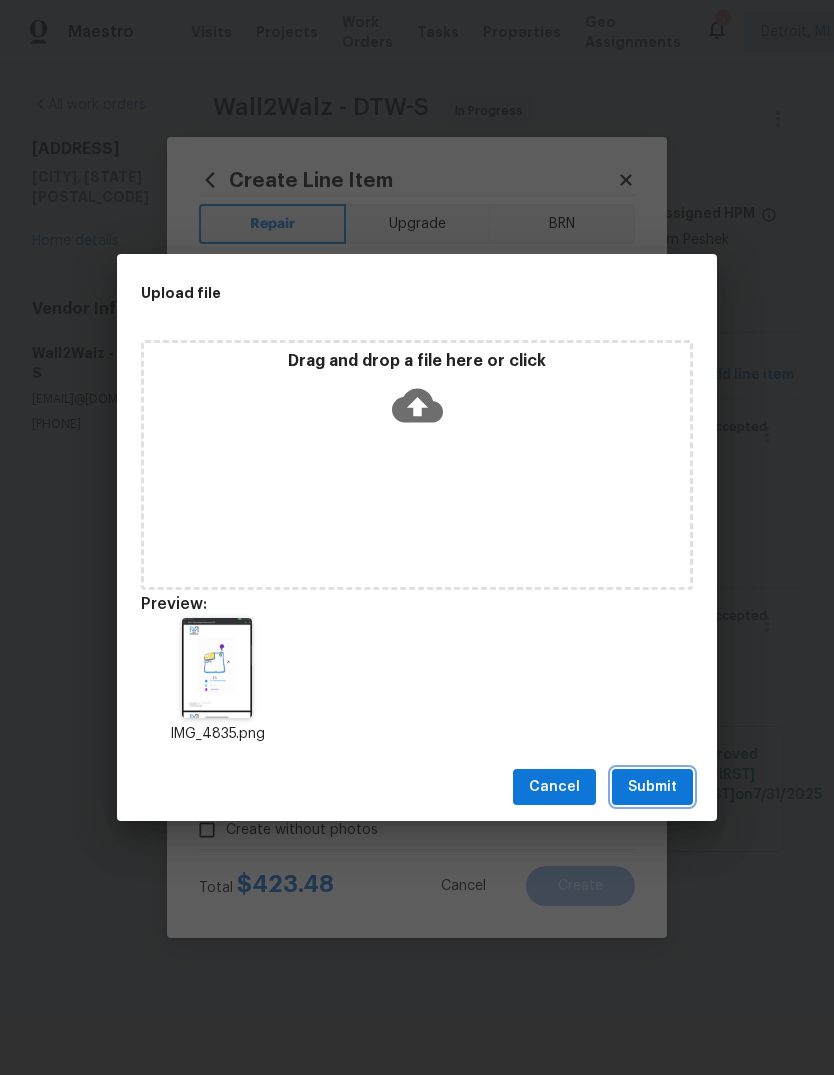 click on "Submit" at bounding box center (652, 787) 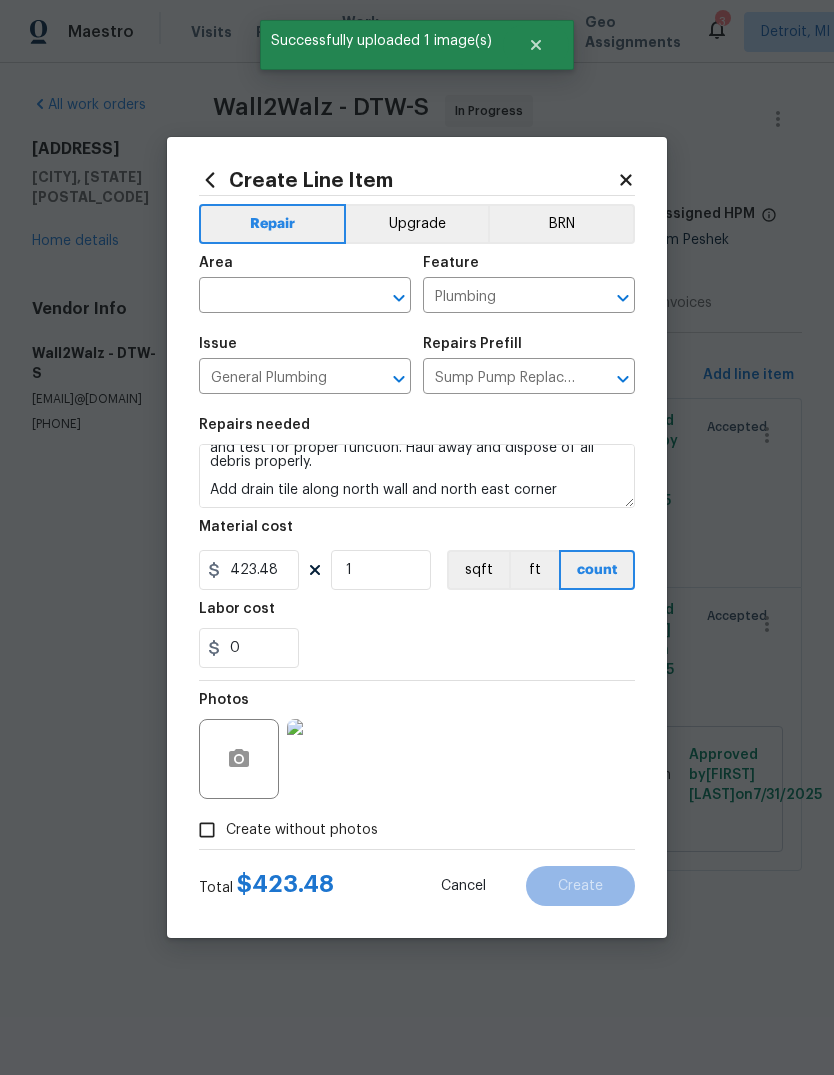 click at bounding box center [277, 297] 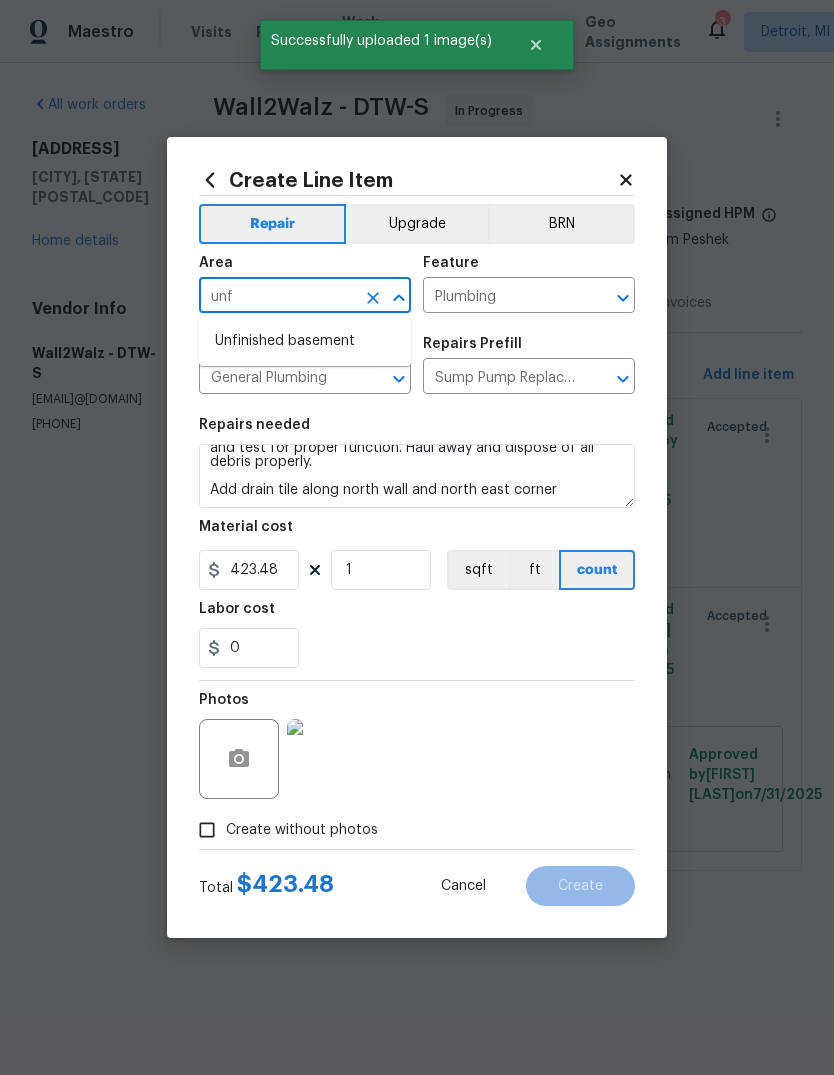 click on "Unfinished basement" at bounding box center [305, 341] 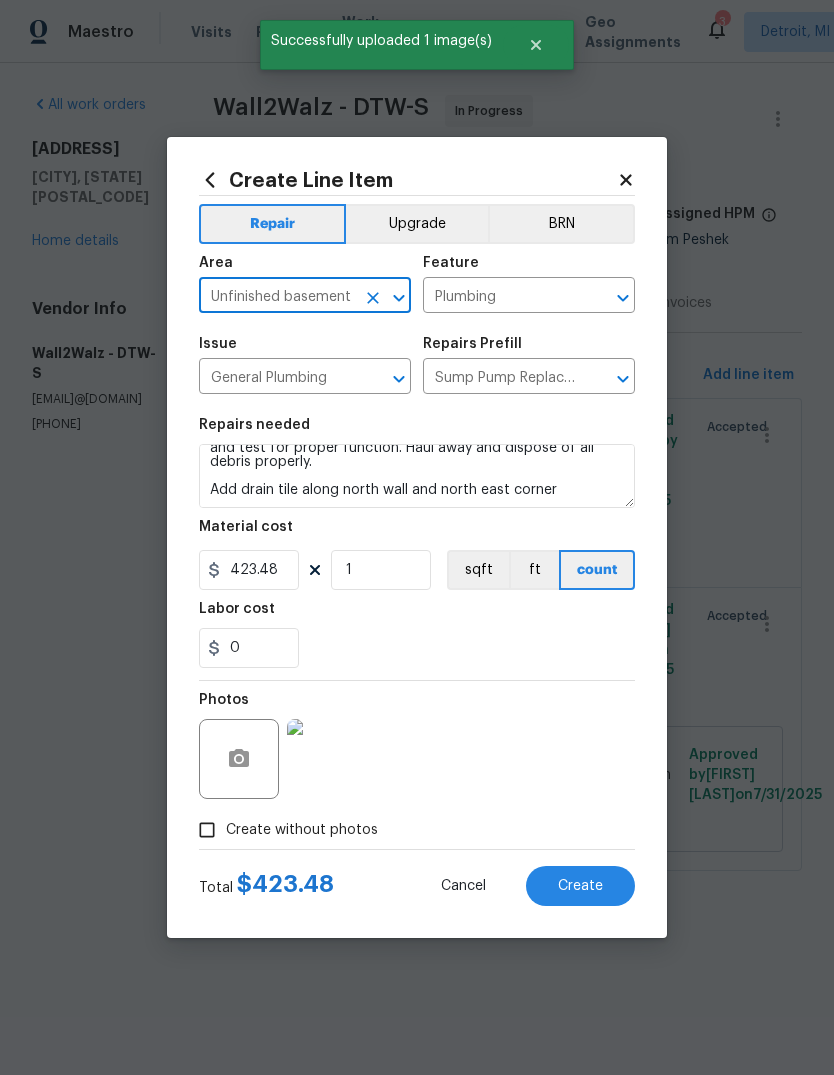 click on "0" at bounding box center [417, 648] 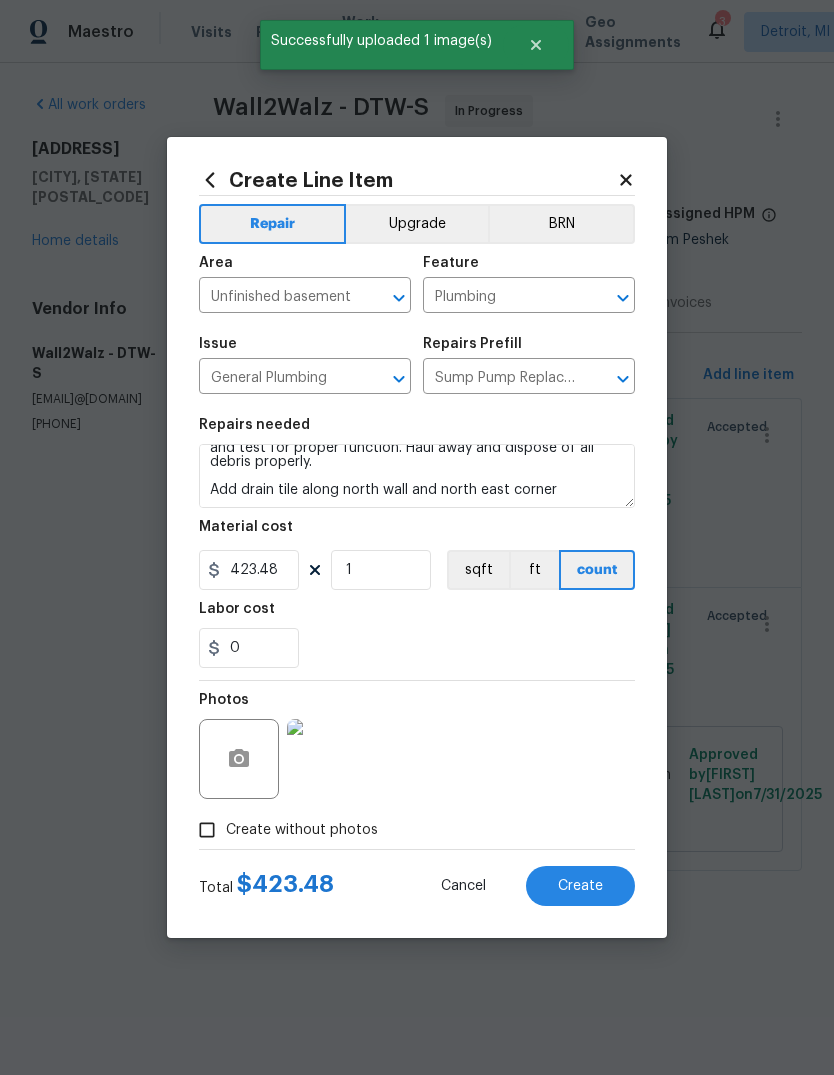 click at bounding box center [327, 759] 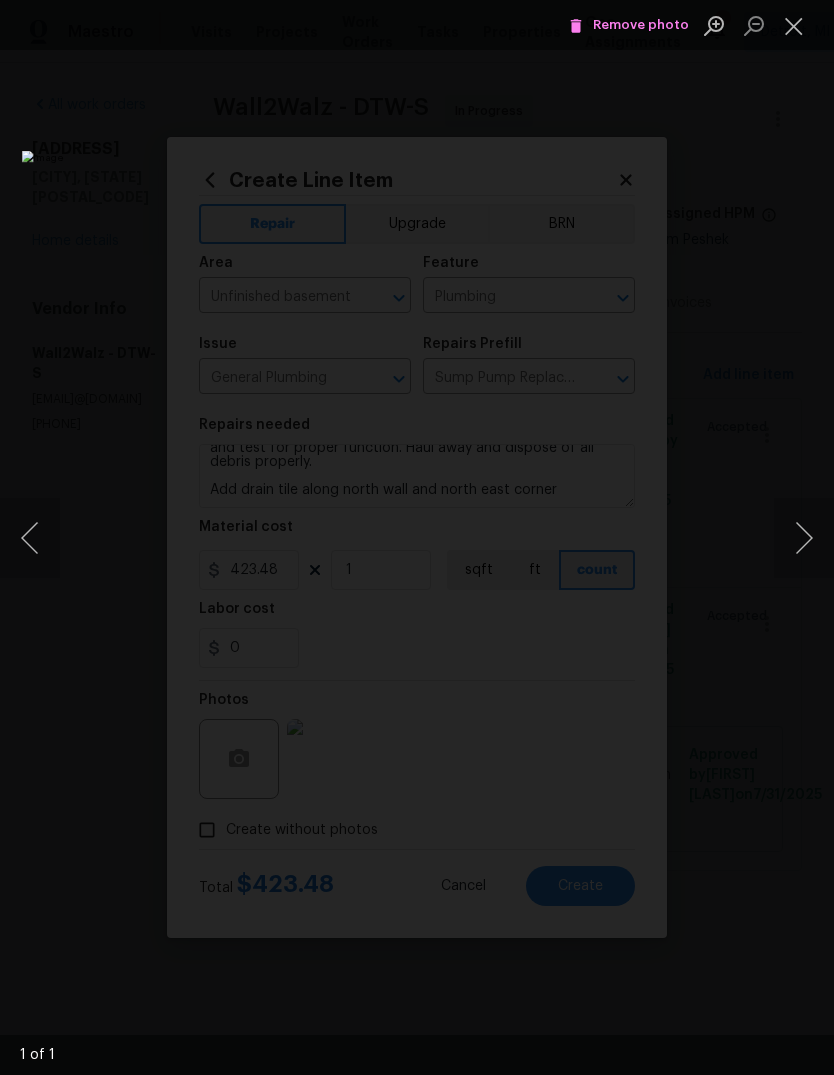 click at bounding box center [794, 25] 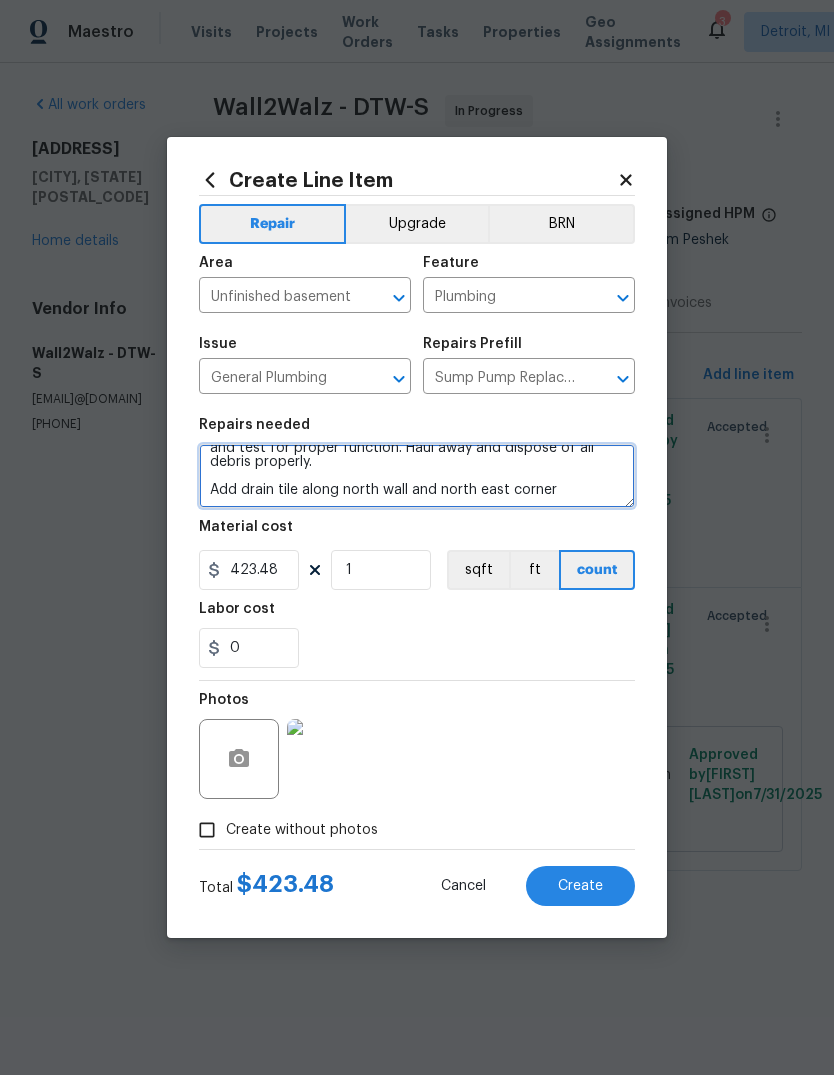 click on "install a new sump pump. Ensure that the discharge pipe is secure and free of obstructions. Secure the power hook up and test for proper function. Haul away and dispose of all debris properly.
Add drain tile along north wall and north east corner" at bounding box center [417, 476] 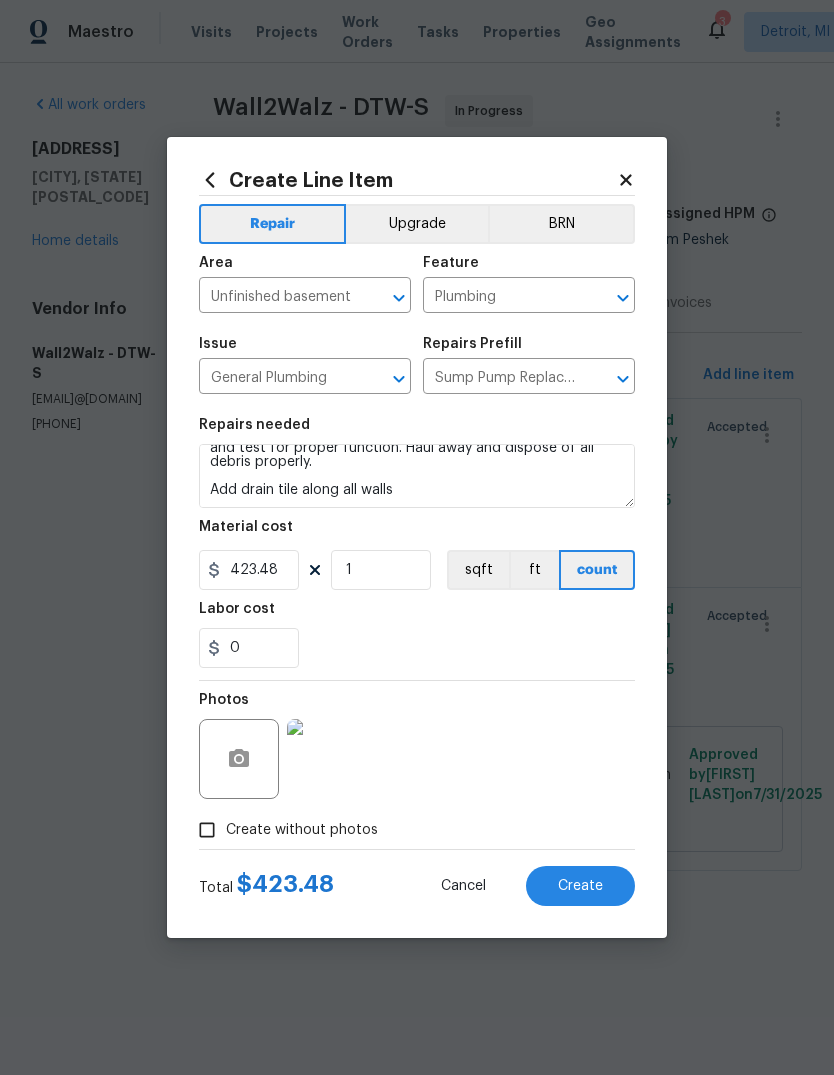 click on "0" at bounding box center [417, 648] 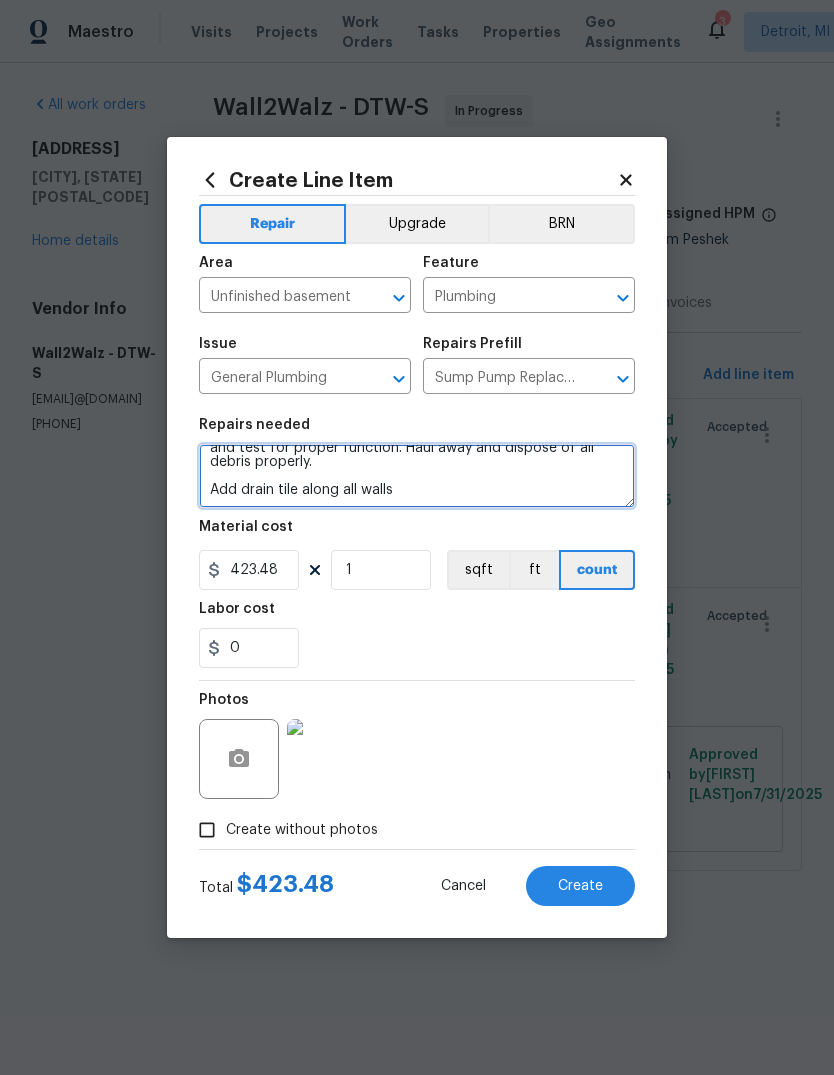 click on "install a new sump pump. Ensure that the discharge pipe is secure and free of obstructions. Secure the power hook up and test for proper function. Haul away and dispose of all debris properly.
Add drain tile along all walls" at bounding box center (417, 476) 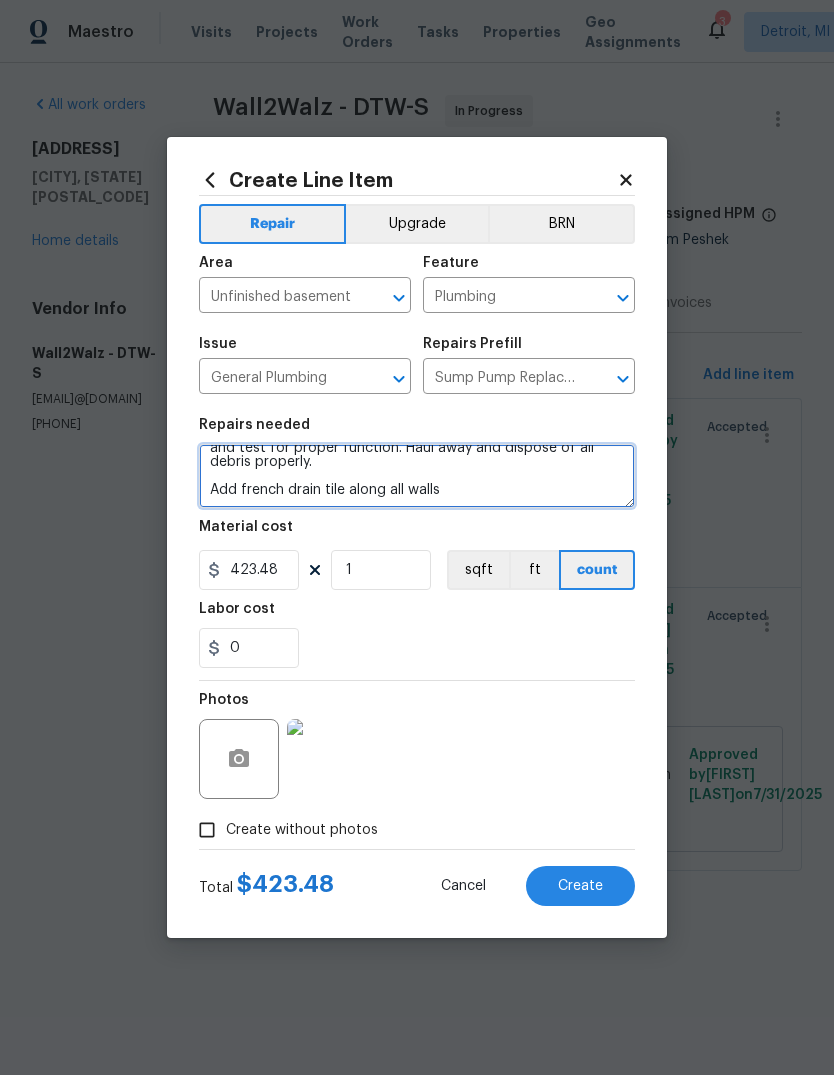 click on "install a new sump pump. Ensure that the discharge pipe is secure and free of obstructions. Secure the power hook up and test for proper function. Haul away and dispose of all debris properly.
Add french drain tile along all walls" at bounding box center [417, 476] 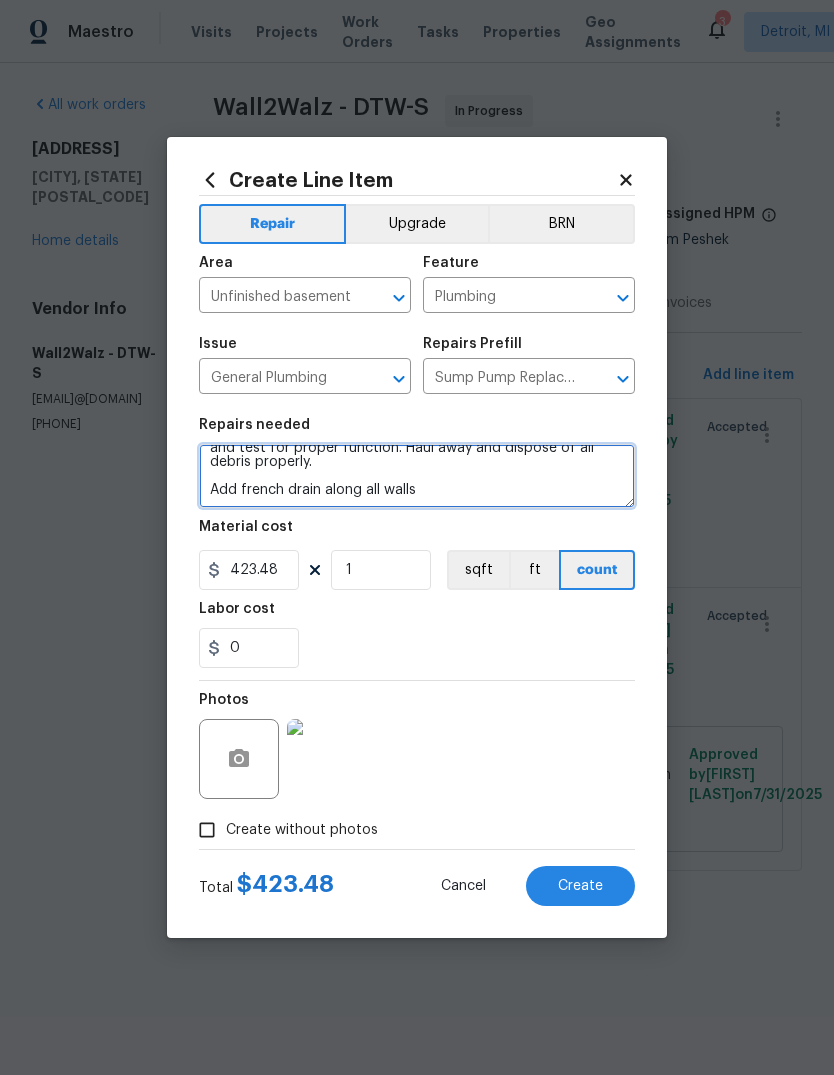 click on "install a new sump pump. Ensure that the discharge pipe is secure and free of obstructions. Secure the power hook up and test for proper function. Haul away and dispose of all debris properly.
Add french drain along all walls" at bounding box center [417, 476] 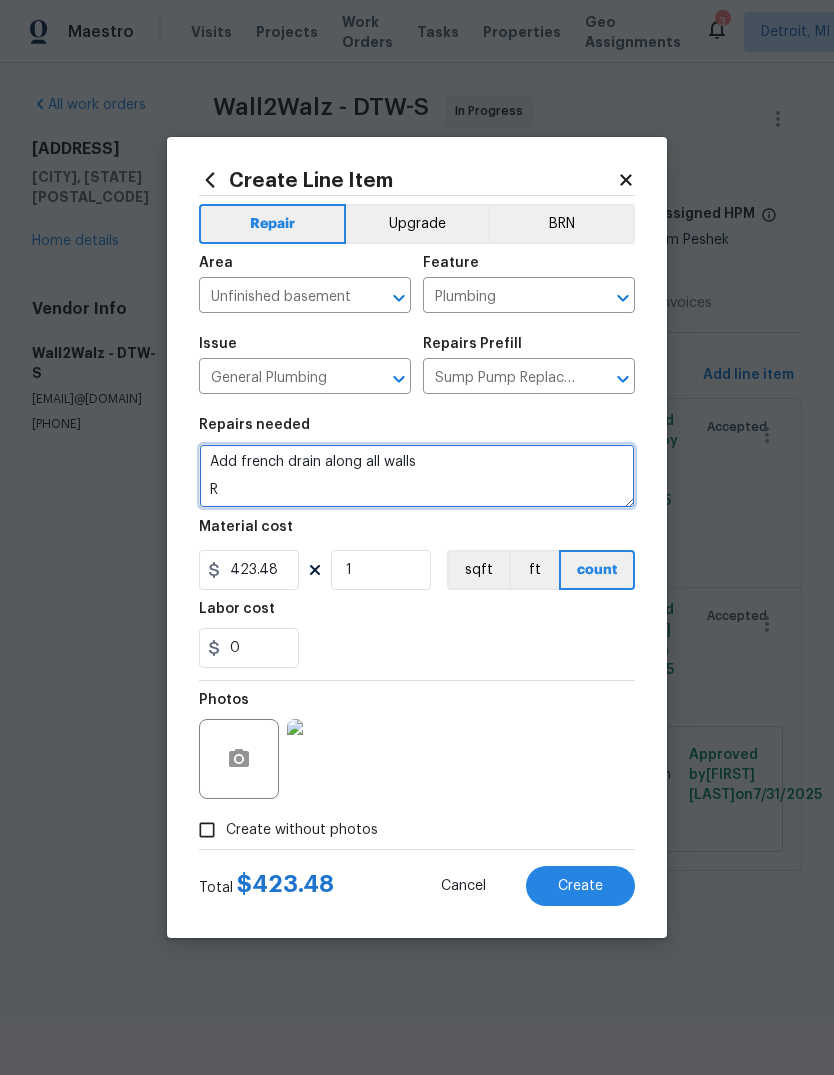 scroll, scrollTop: 60, scrollLeft: 0, axis: vertical 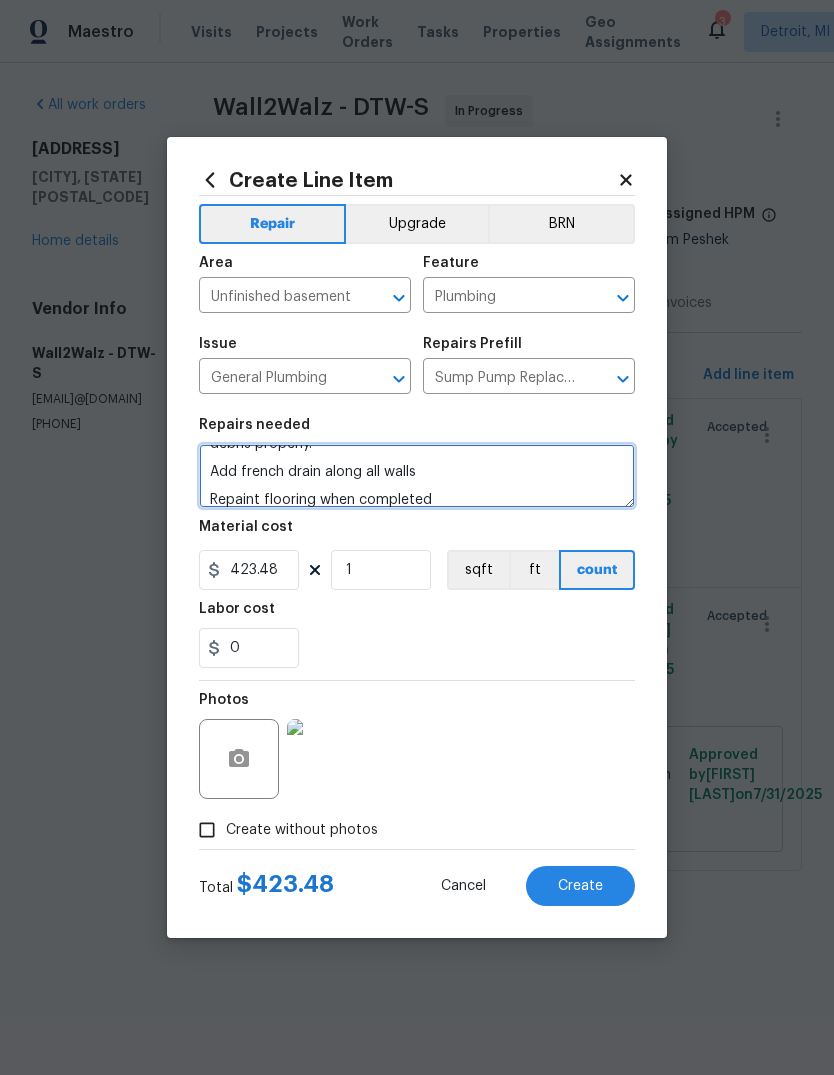type on "install a new sump pump. Ensure that the discharge pipe is secure and free of obstructions. Secure the power hook up and test for proper function. Haul away and dispose of all debris properly.
Add french drain along all walls
Repaint flooring when completed" 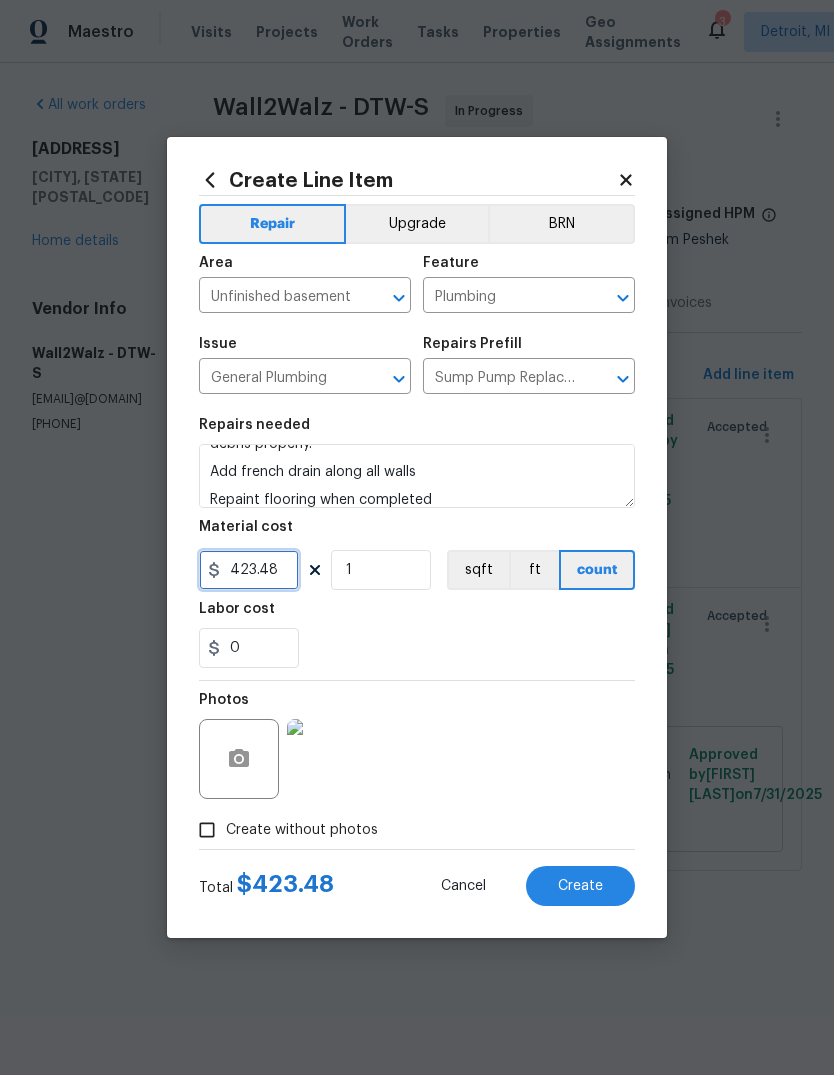 click on "423.48" at bounding box center [249, 570] 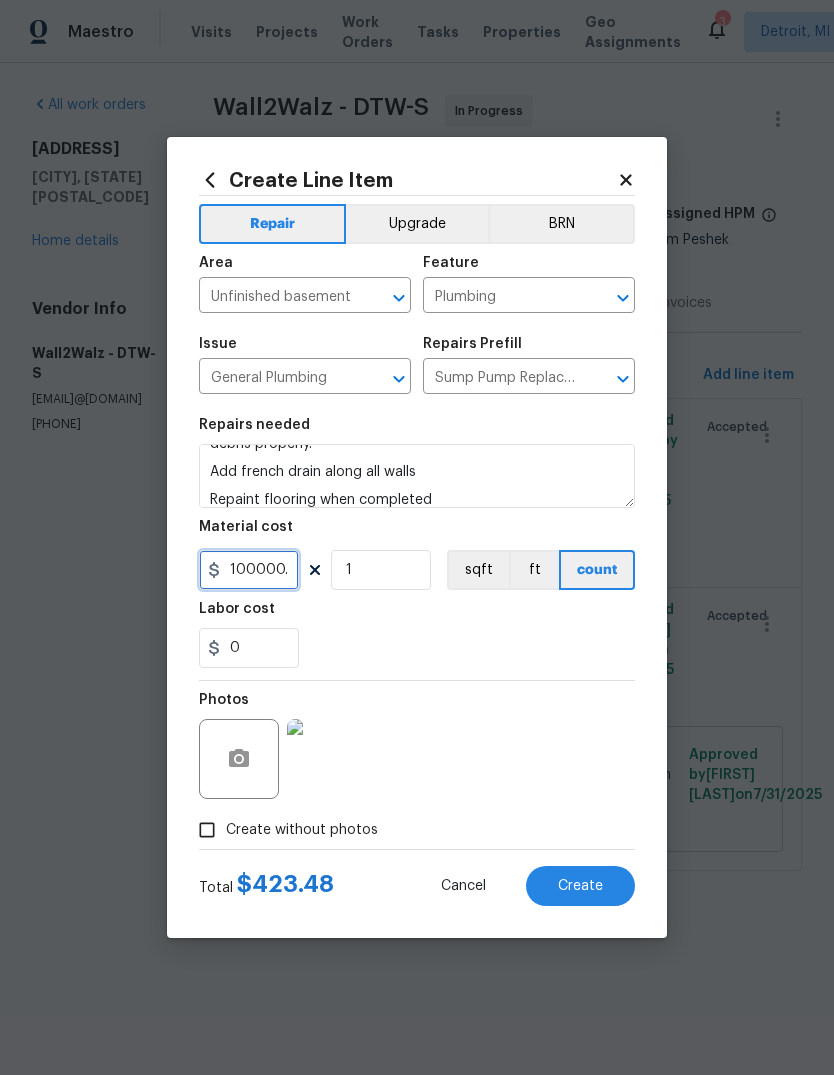 click on "100000.48" at bounding box center (249, 570) 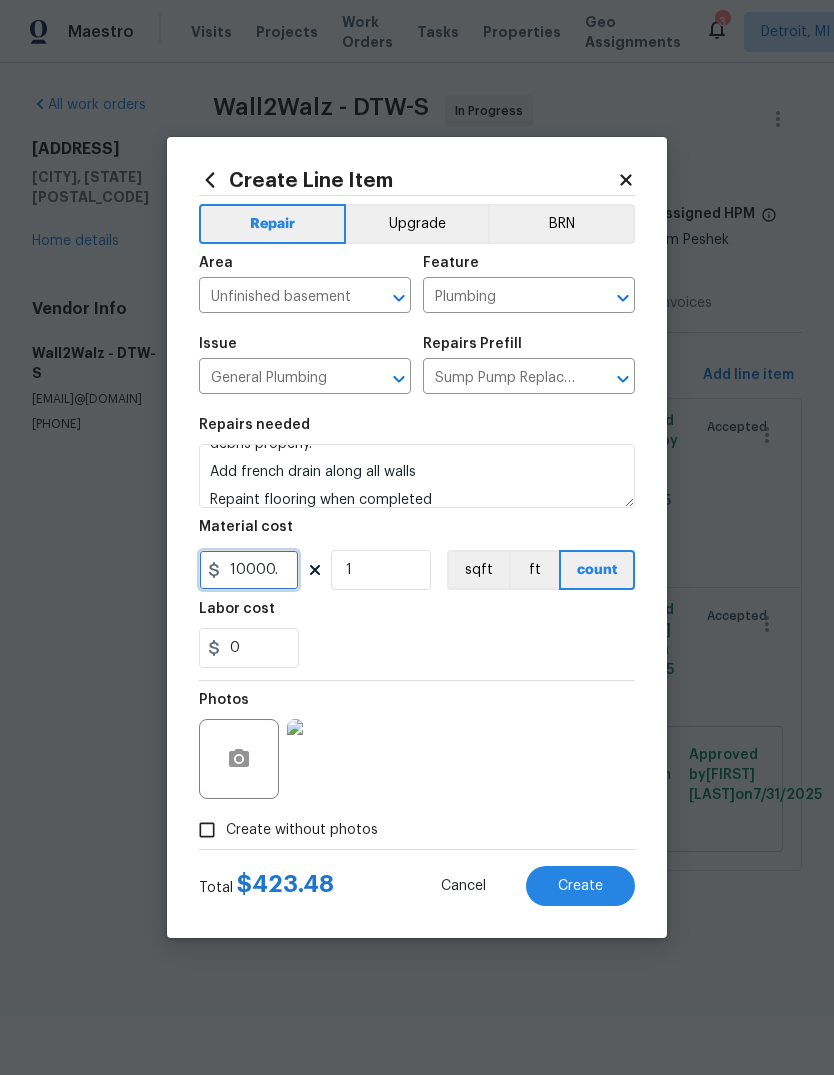 type on "10000." 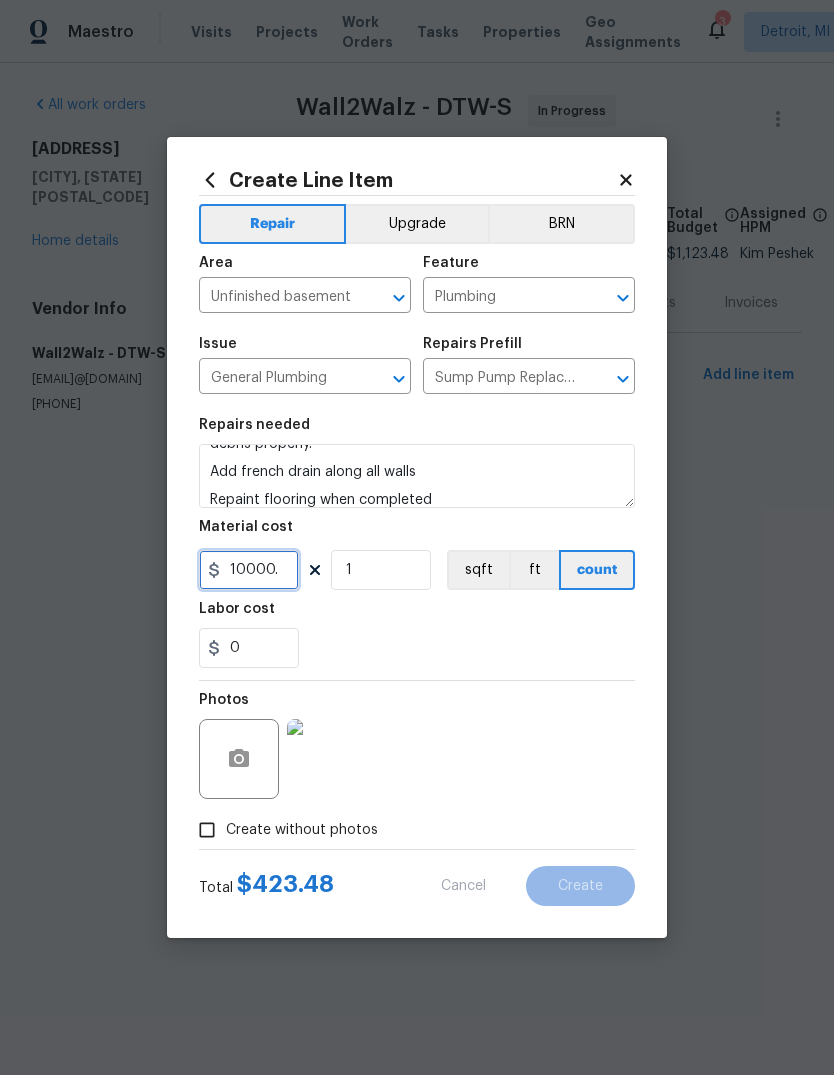 type 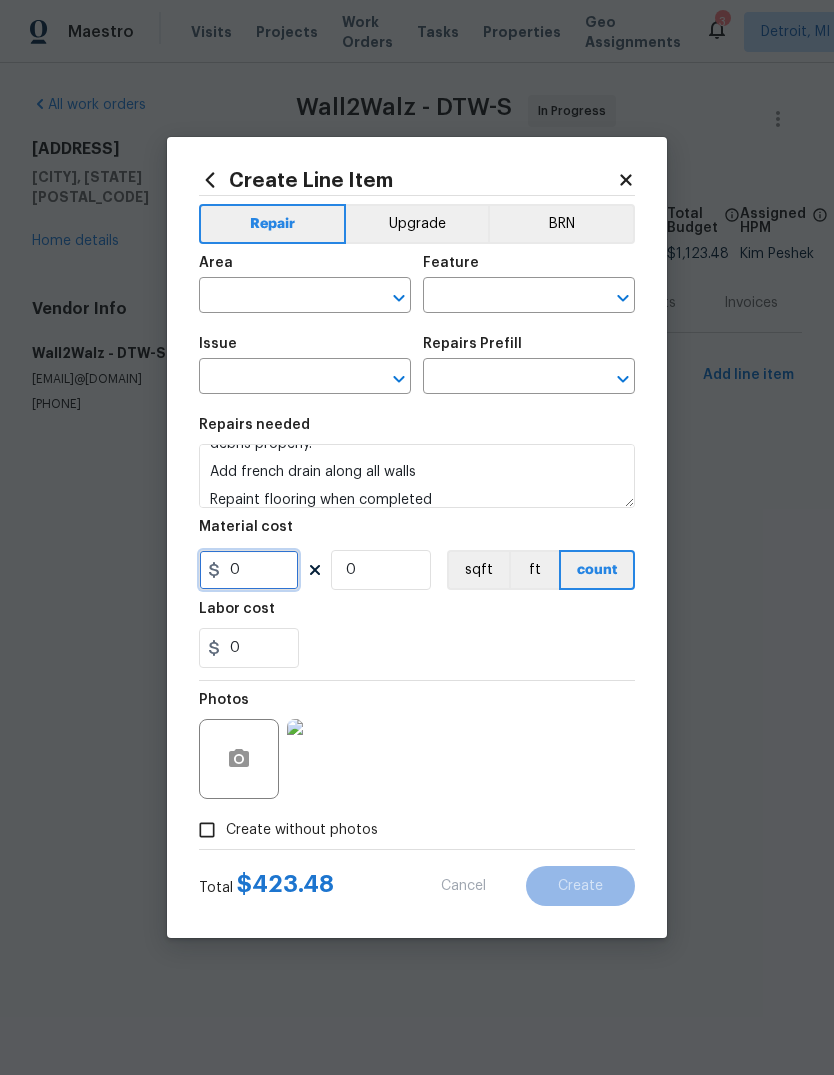 type on "0" 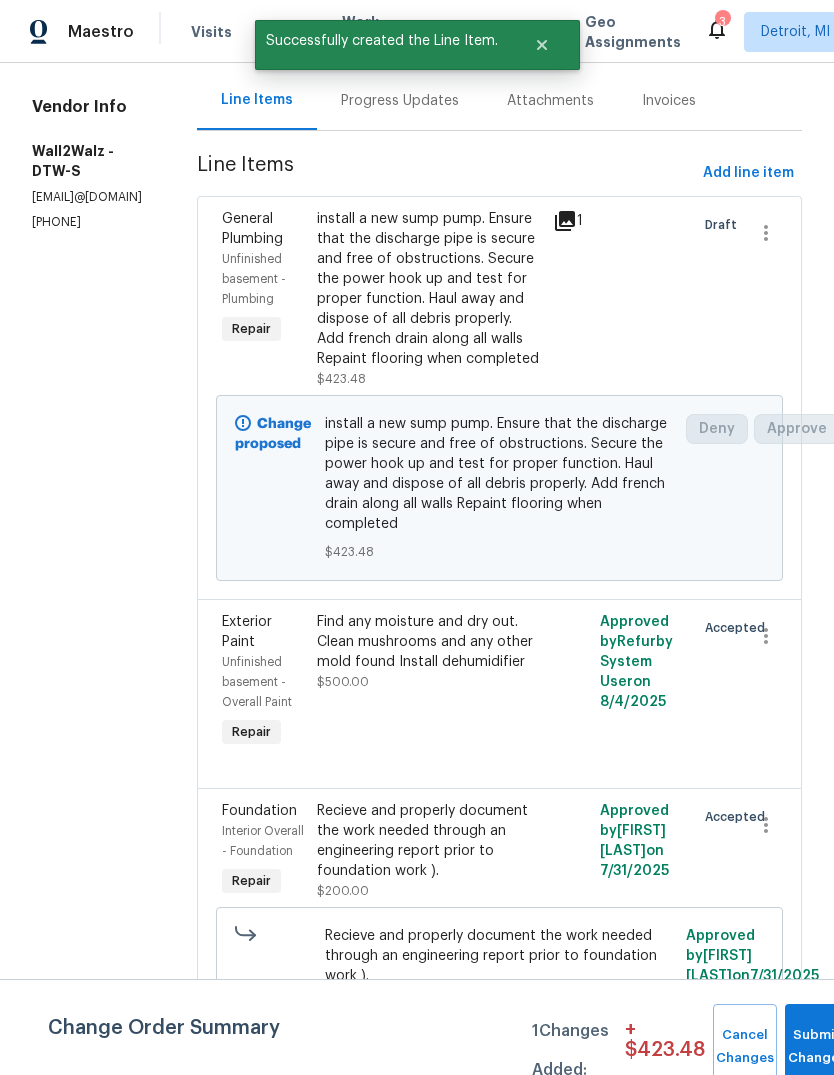 scroll, scrollTop: 201, scrollLeft: 0, axis: vertical 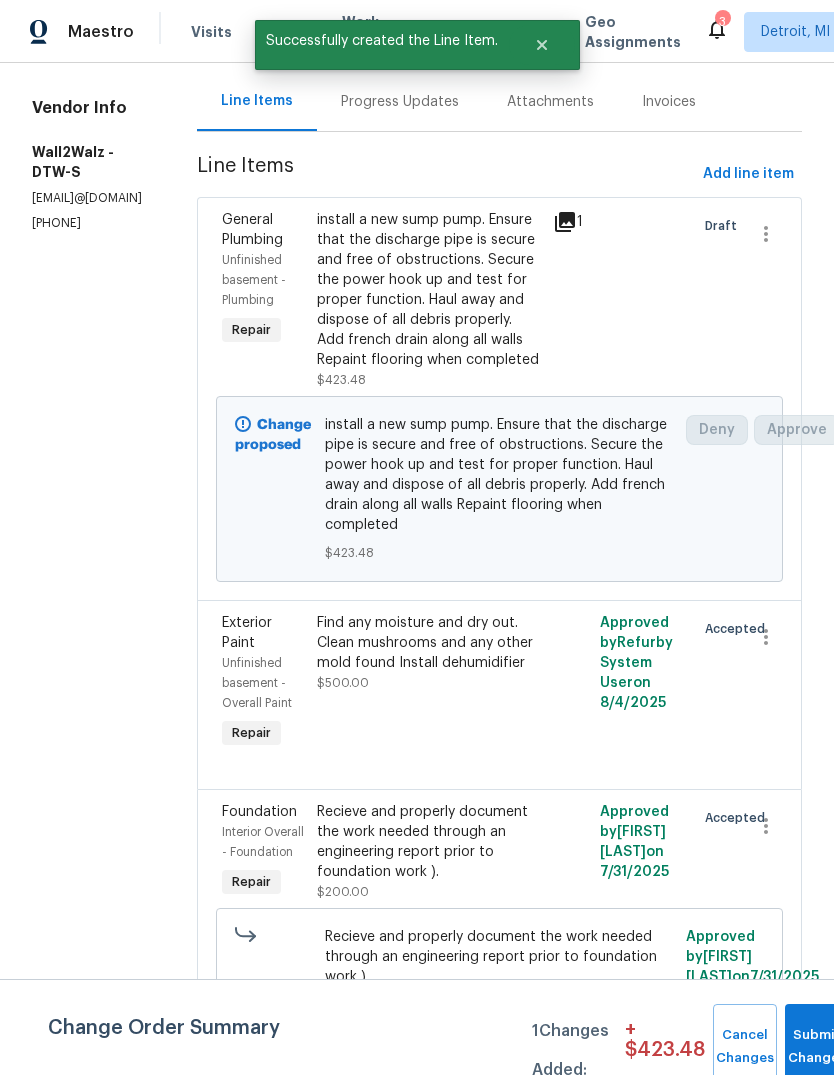 click on "install a new sump pump. Ensure that the discharge pipe is secure and free of obstructions. Secure the power hook up and test for proper function. Haul away and dispose of all debris properly.
Add french drain along all walls
Repaint flooring when completed" at bounding box center (429, 290) 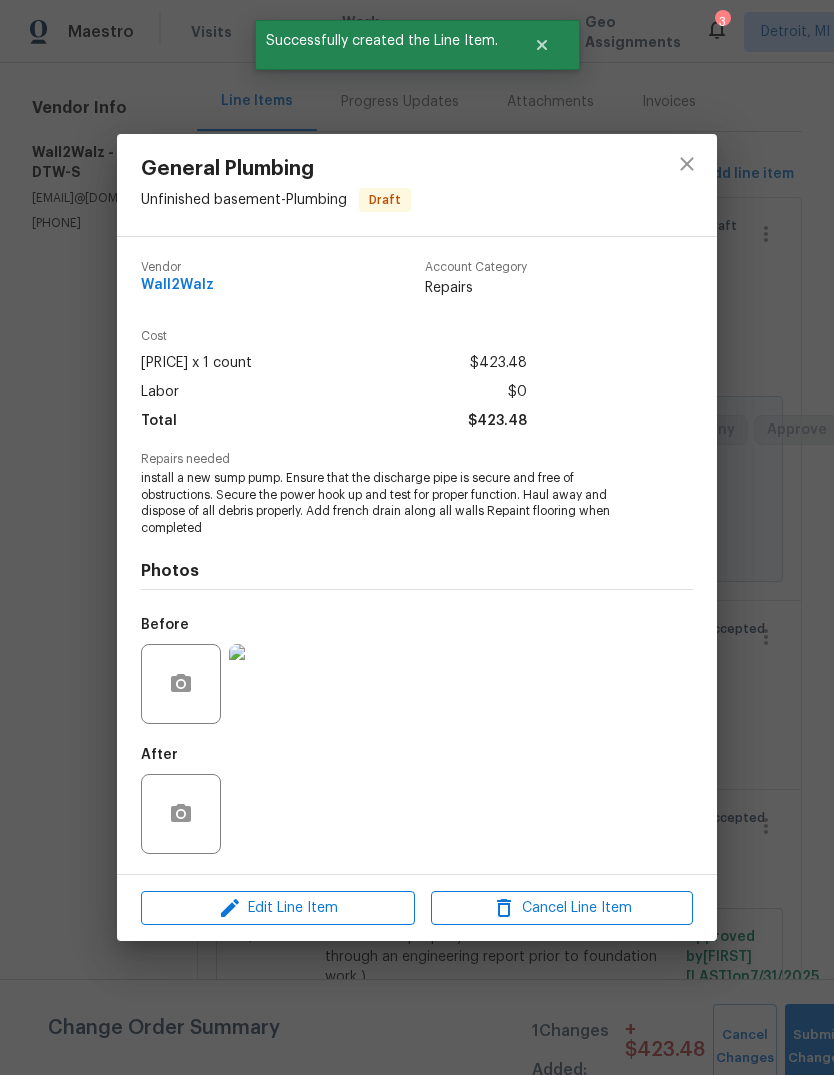 click on "Edit Line Item  Cancel Line Item" at bounding box center [417, 908] 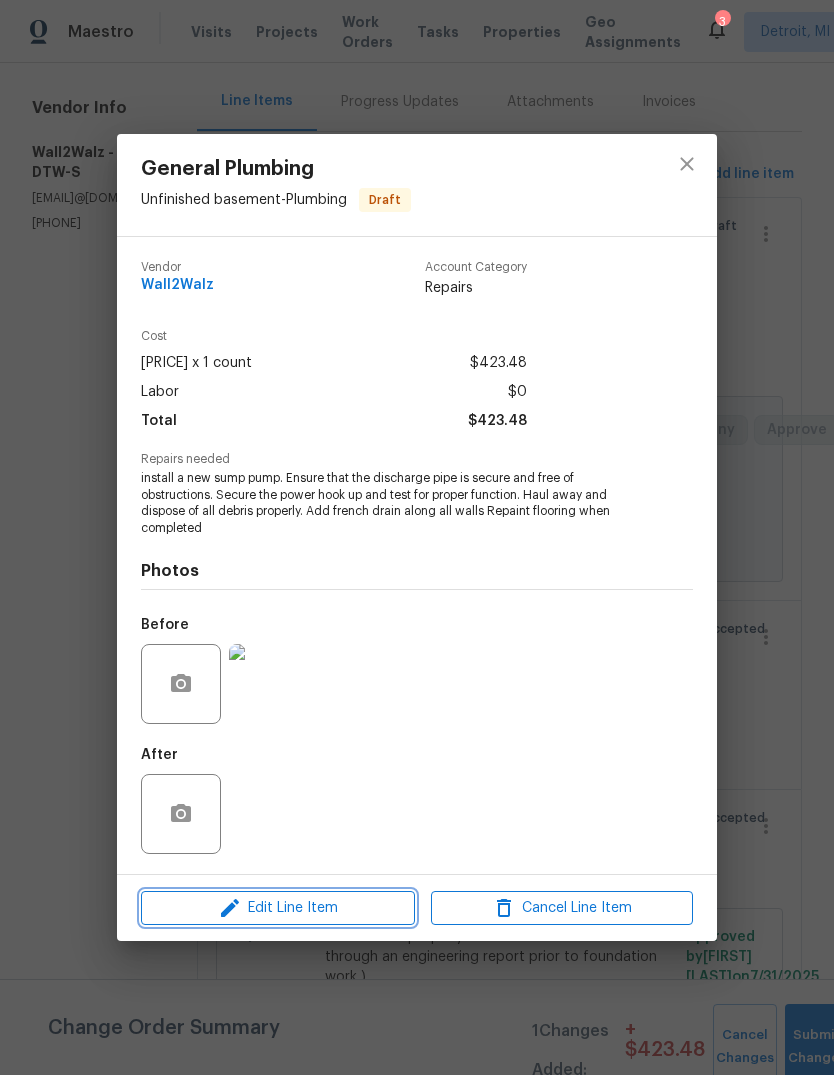 click on "Edit Line Item" at bounding box center (278, 908) 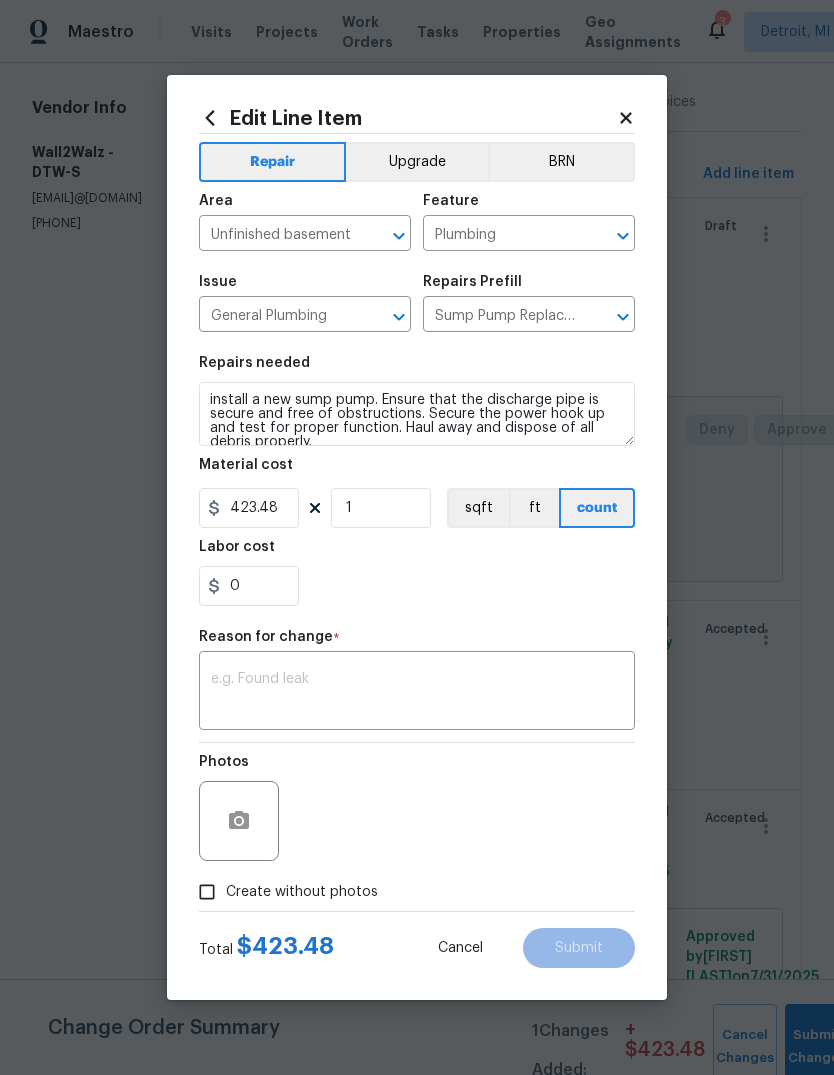 click on "Total   $ 423.48 Cancel Submit" at bounding box center [417, 940] 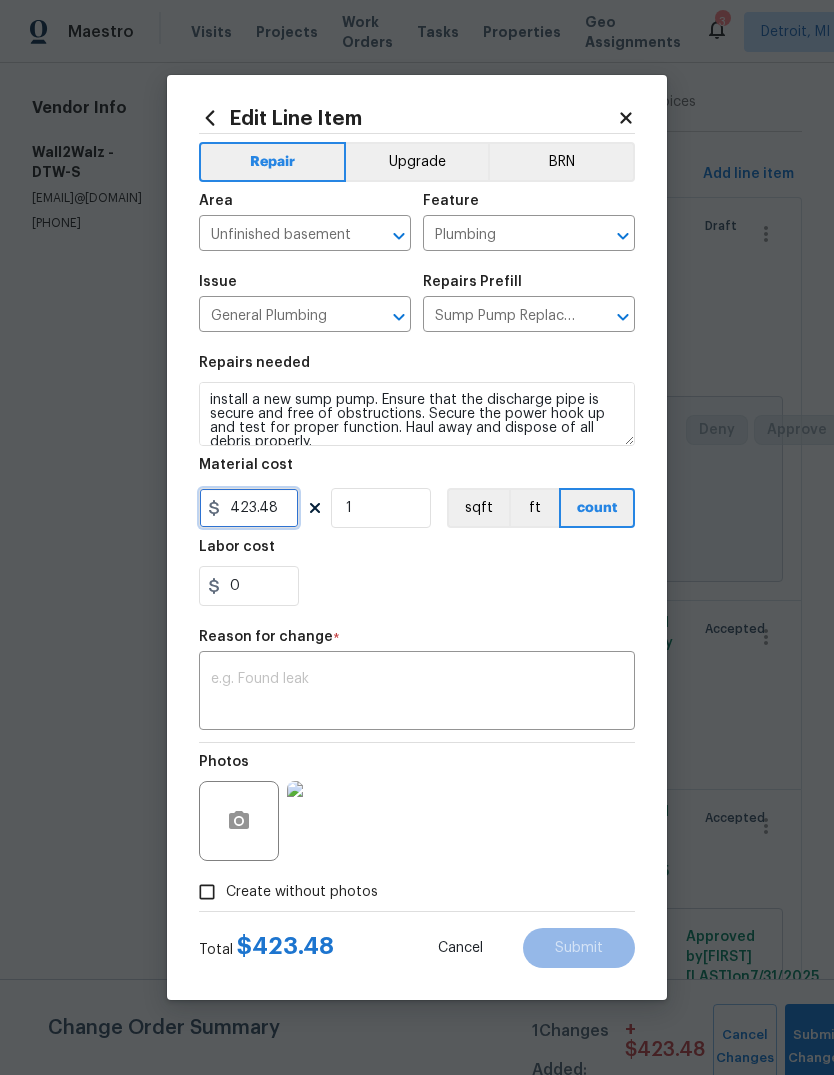 click on "423.48" at bounding box center (249, 508) 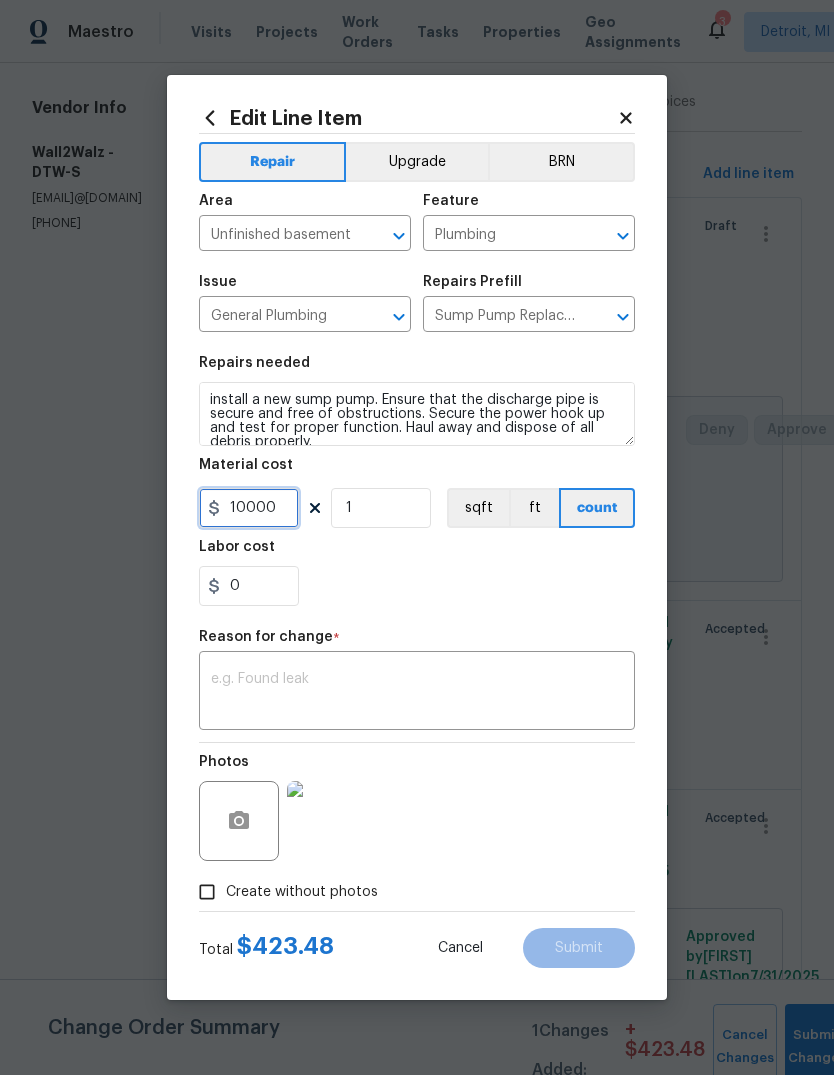 type on "10000" 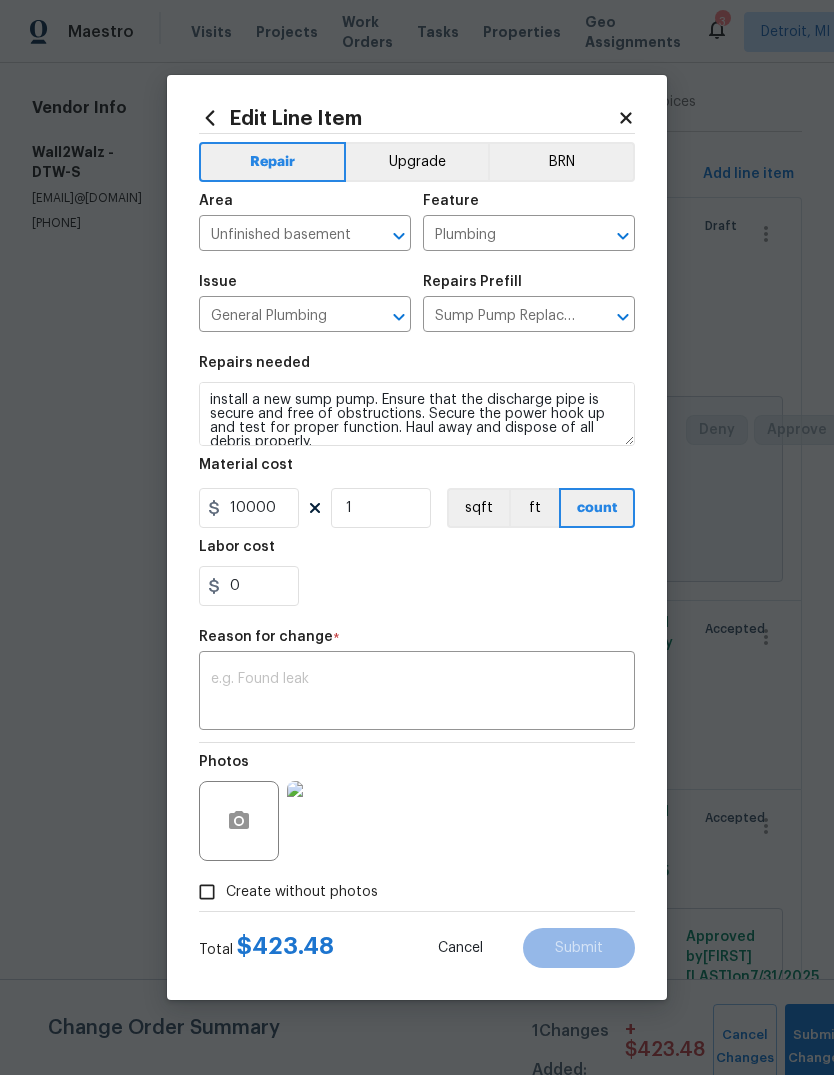 click on "0" at bounding box center (417, 586) 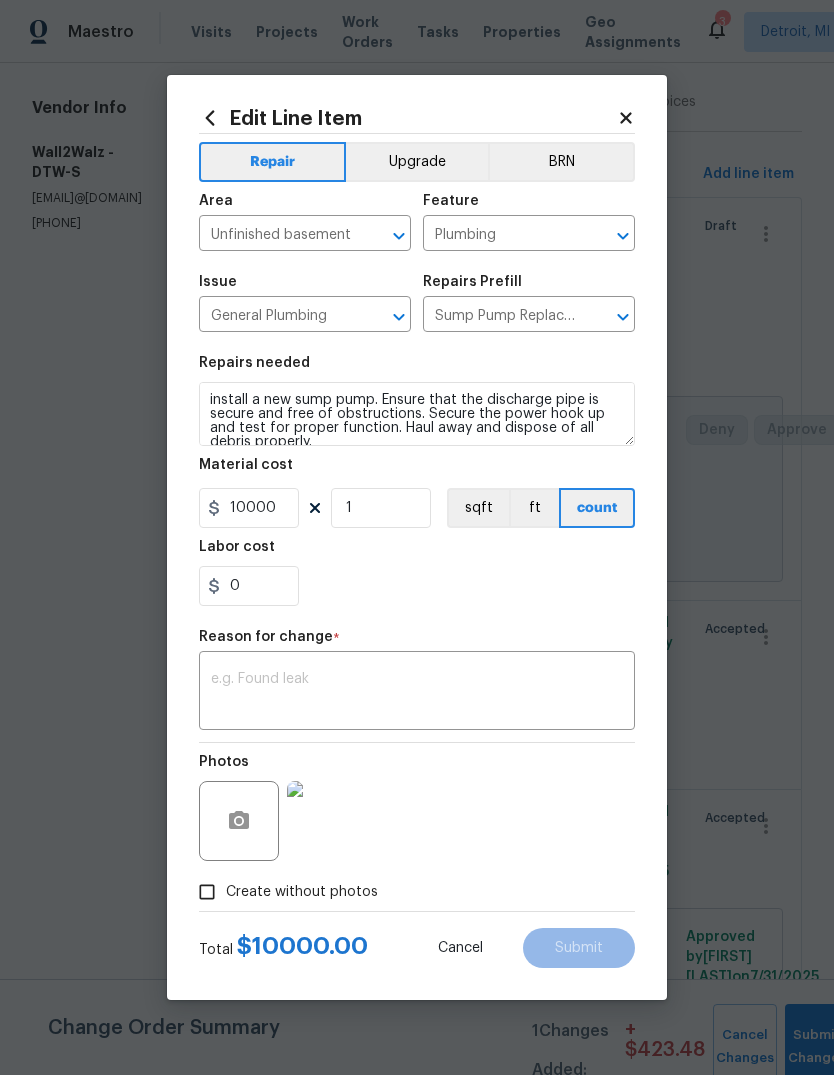click at bounding box center [417, 693] 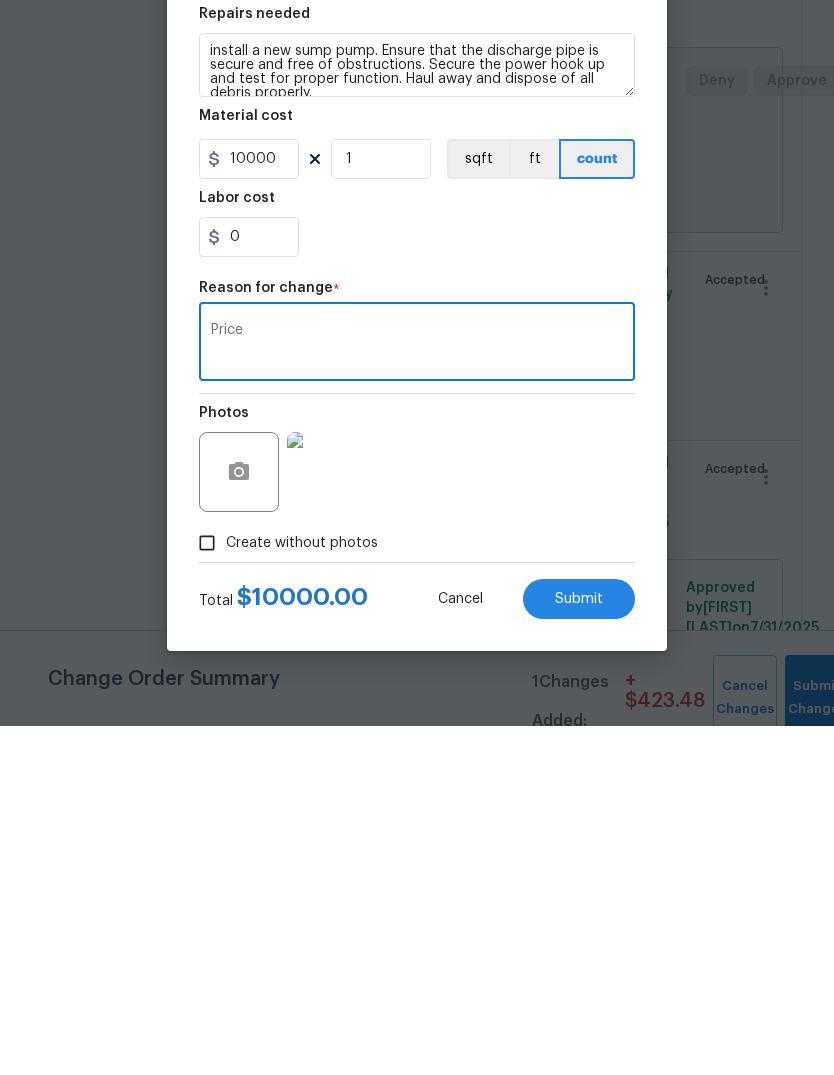 type on "Price" 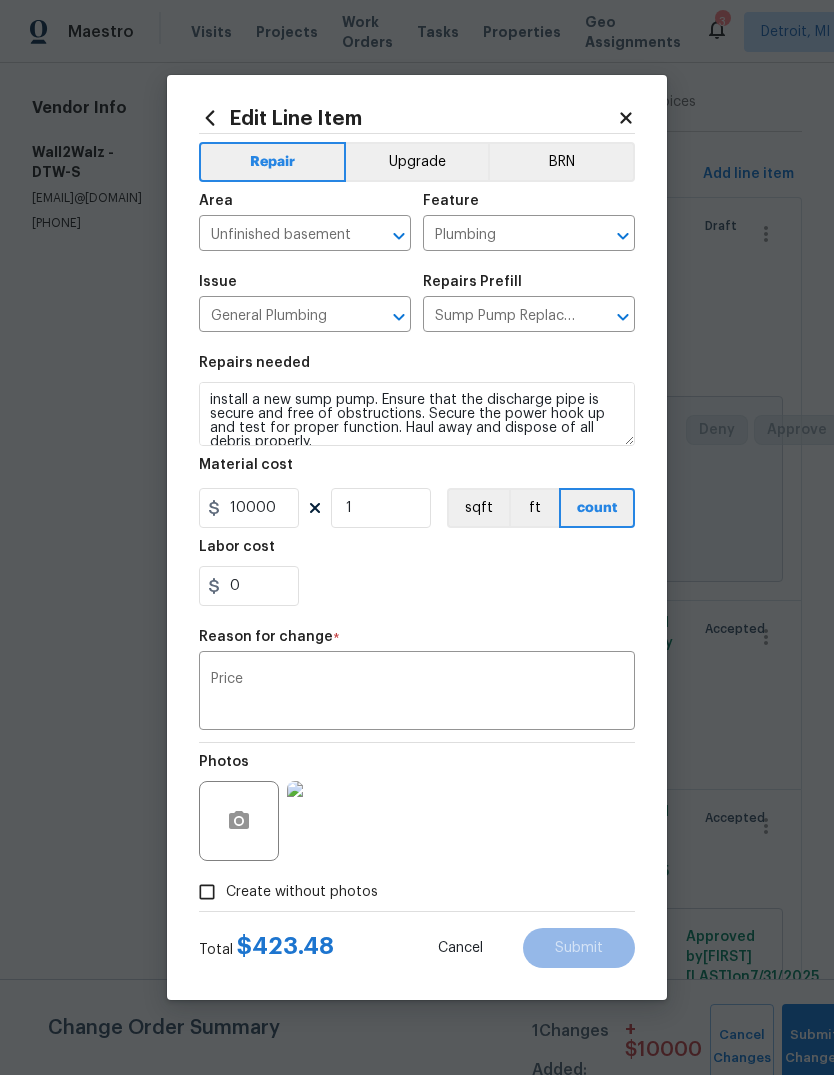 type on "423.48" 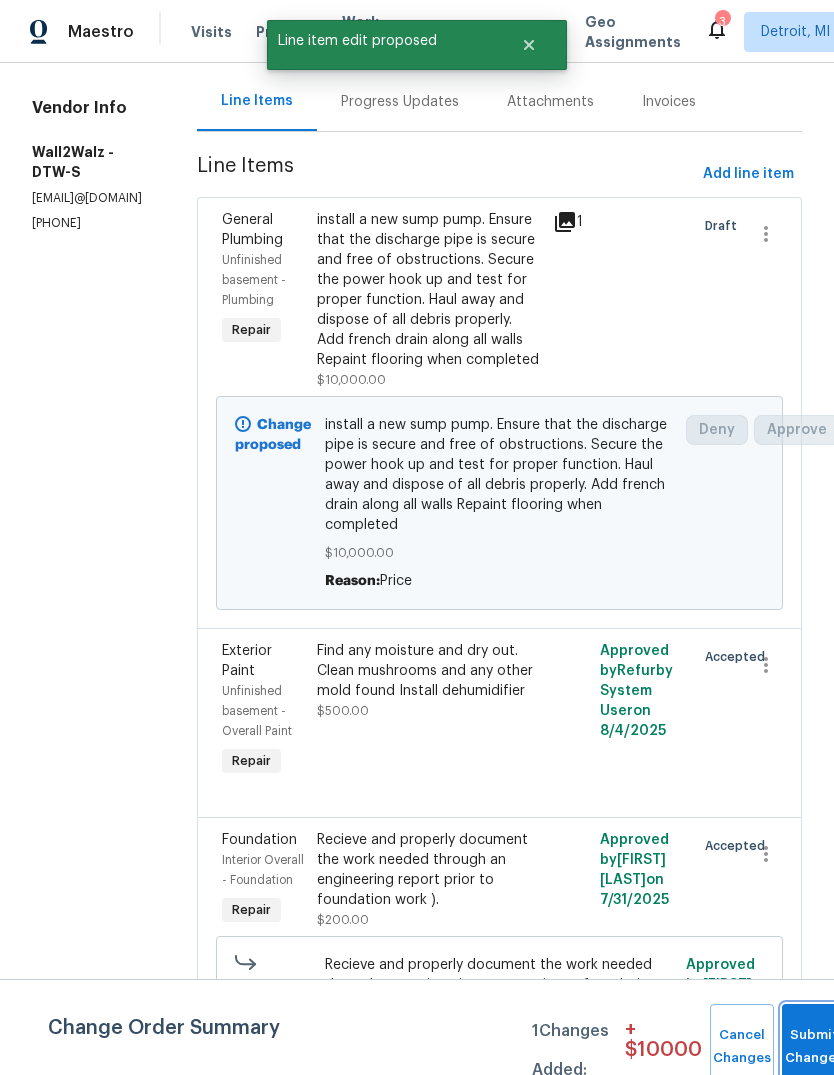 click on "Submit Changes" at bounding box center [814, 1047] 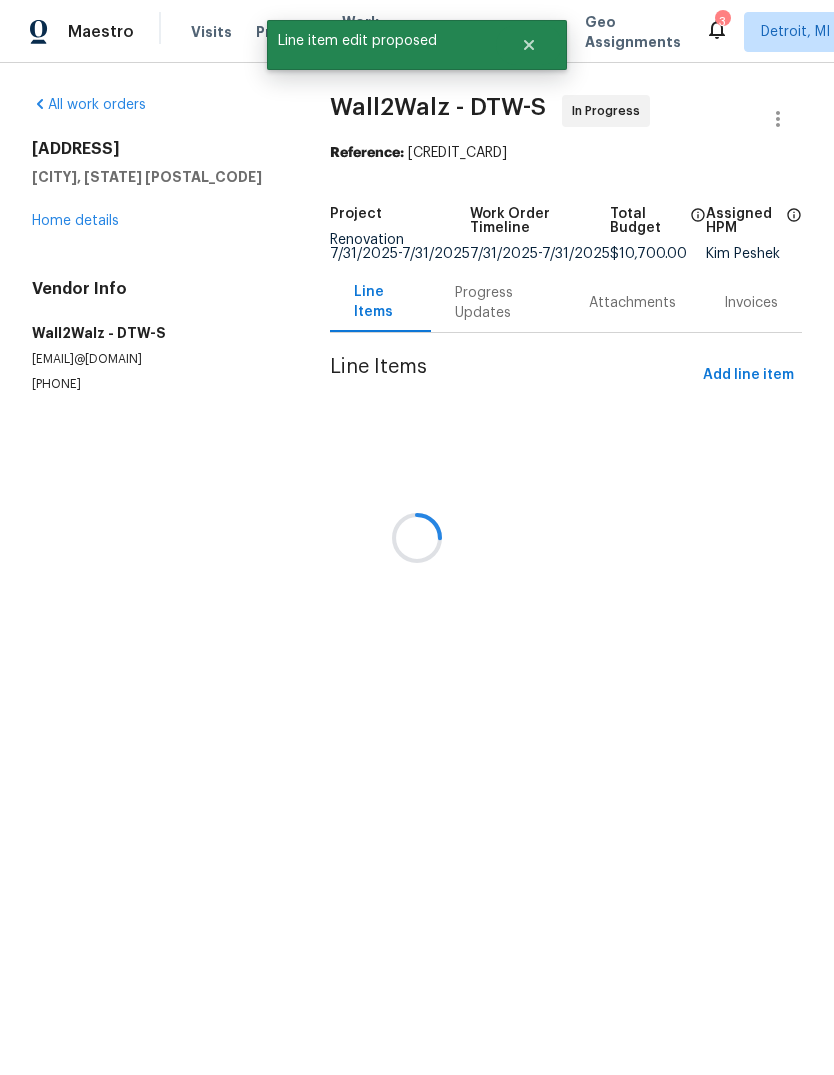 scroll, scrollTop: 0, scrollLeft: 0, axis: both 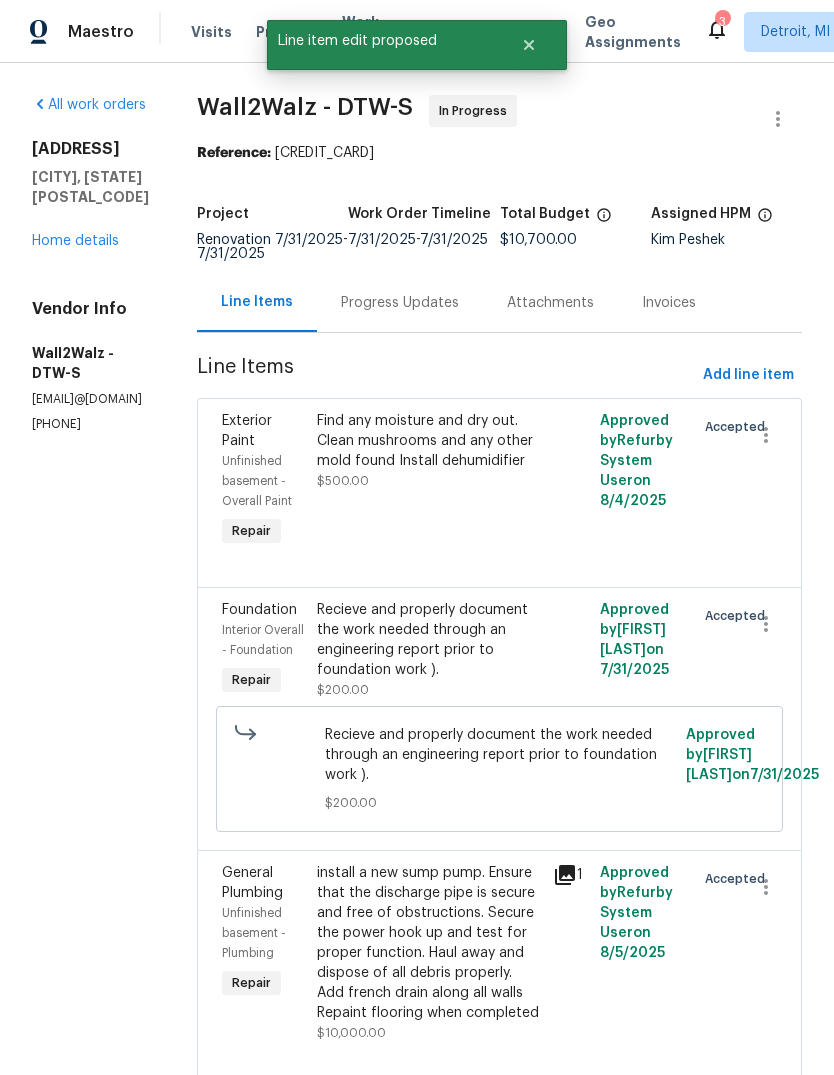 click on "Home details" at bounding box center [75, 241] 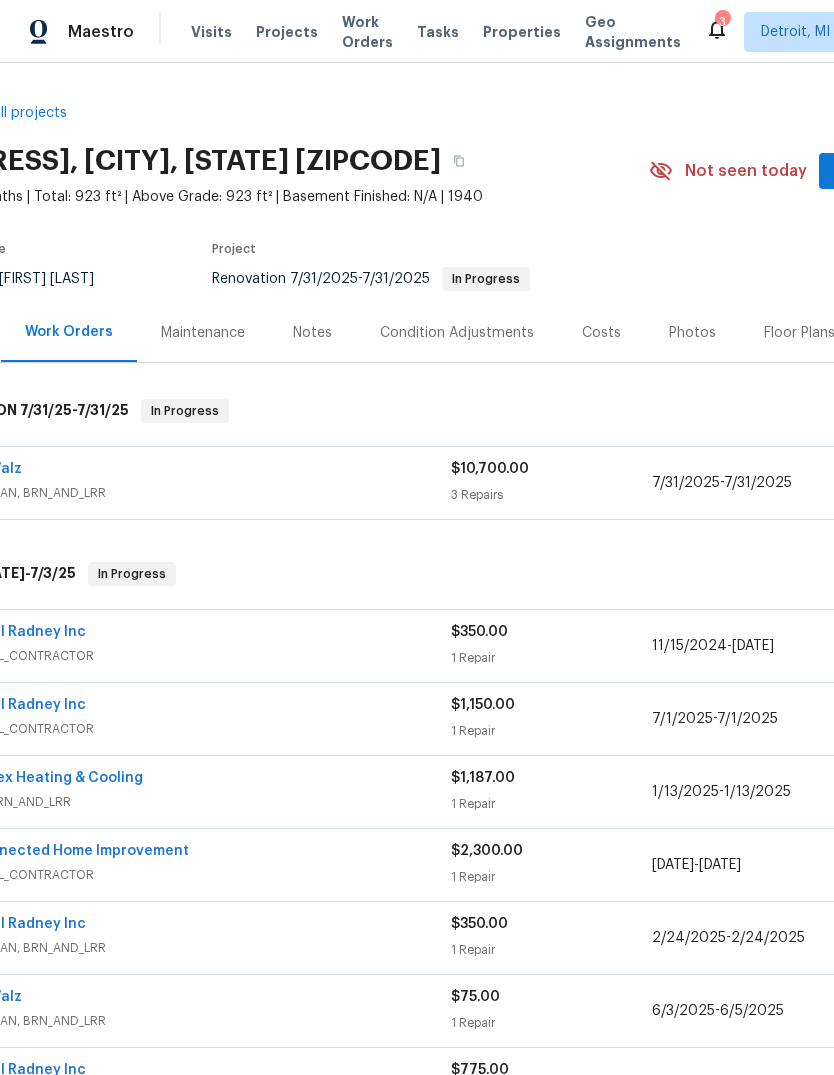 scroll, scrollTop: -1, scrollLeft: 90, axis: both 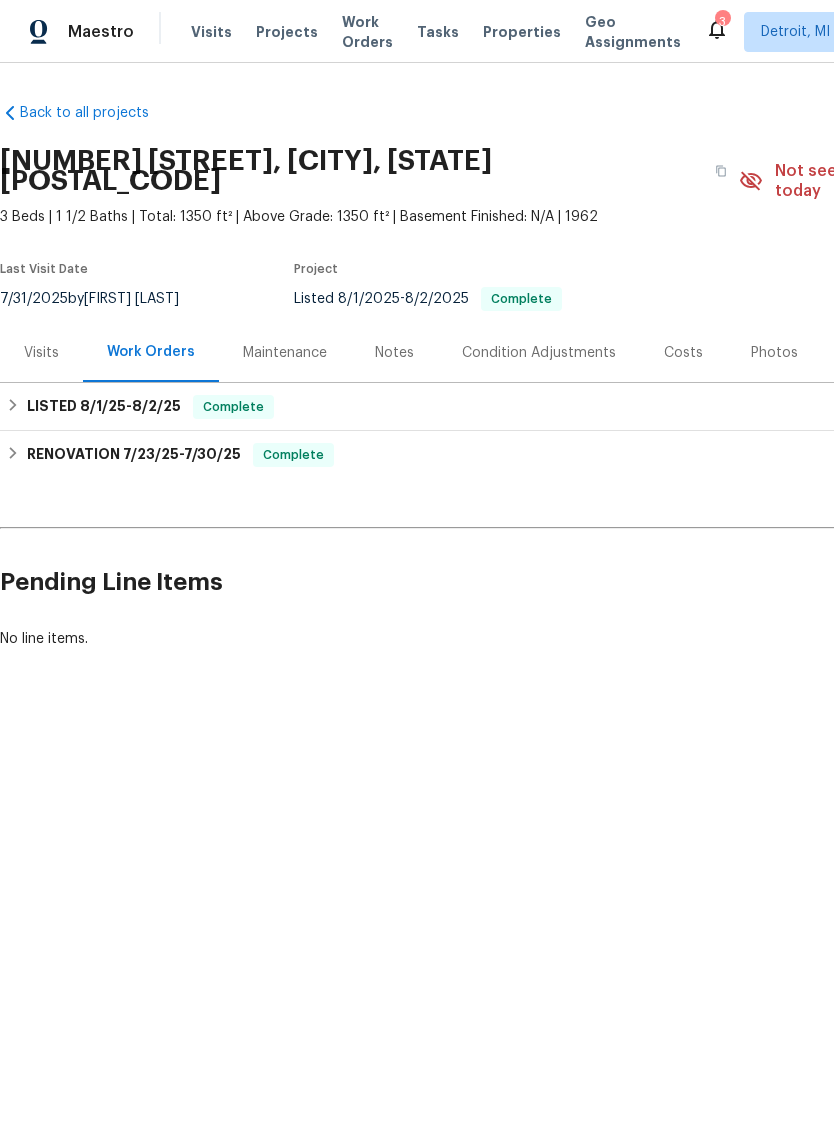 click on "Costs" at bounding box center [683, 353] 